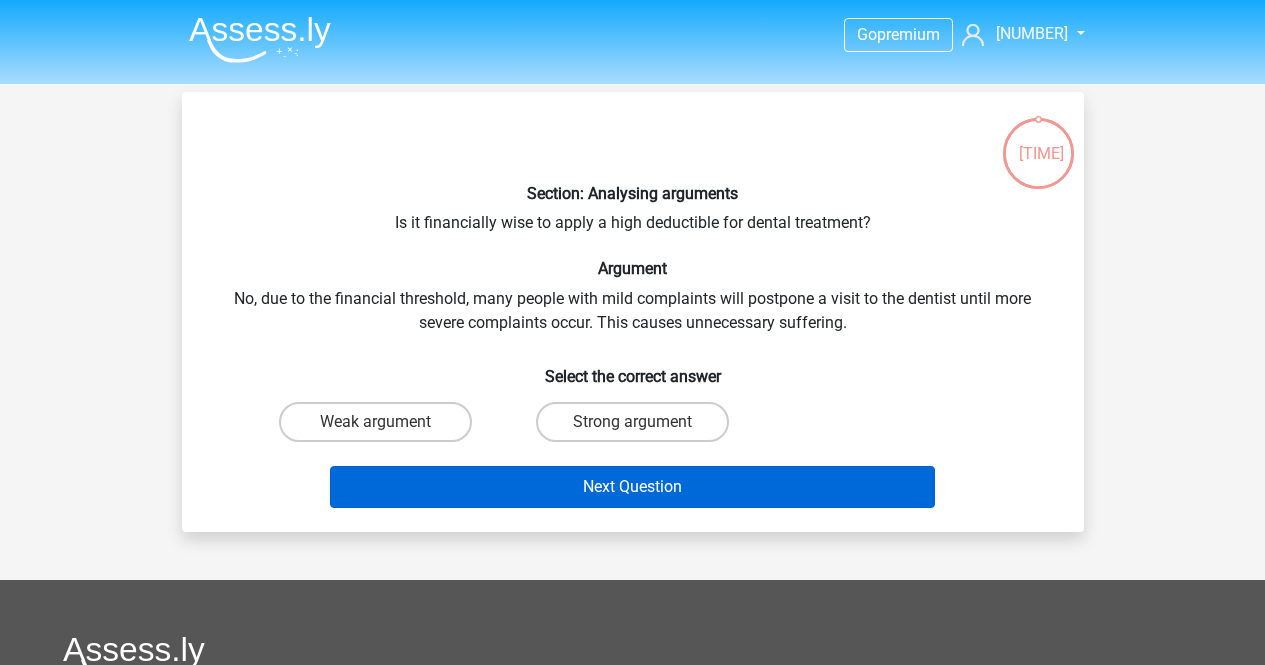 scroll, scrollTop: 0, scrollLeft: 0, axis: both 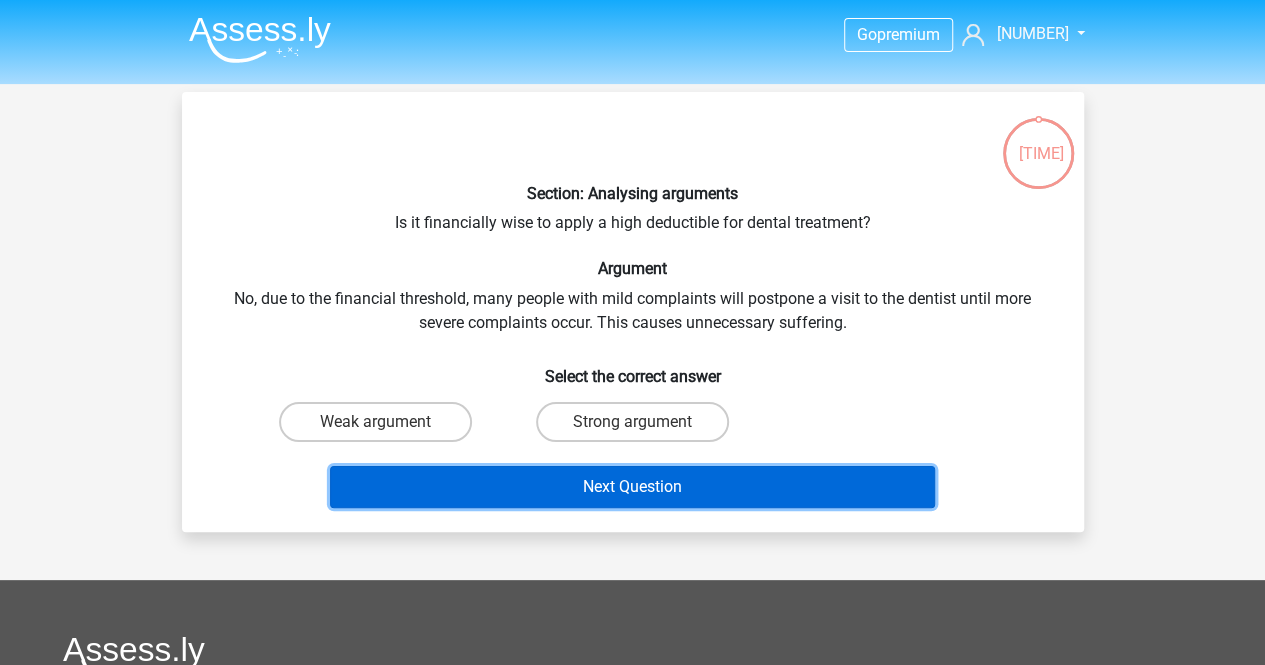 click on "Next Question" at bounding box center (632, 487) 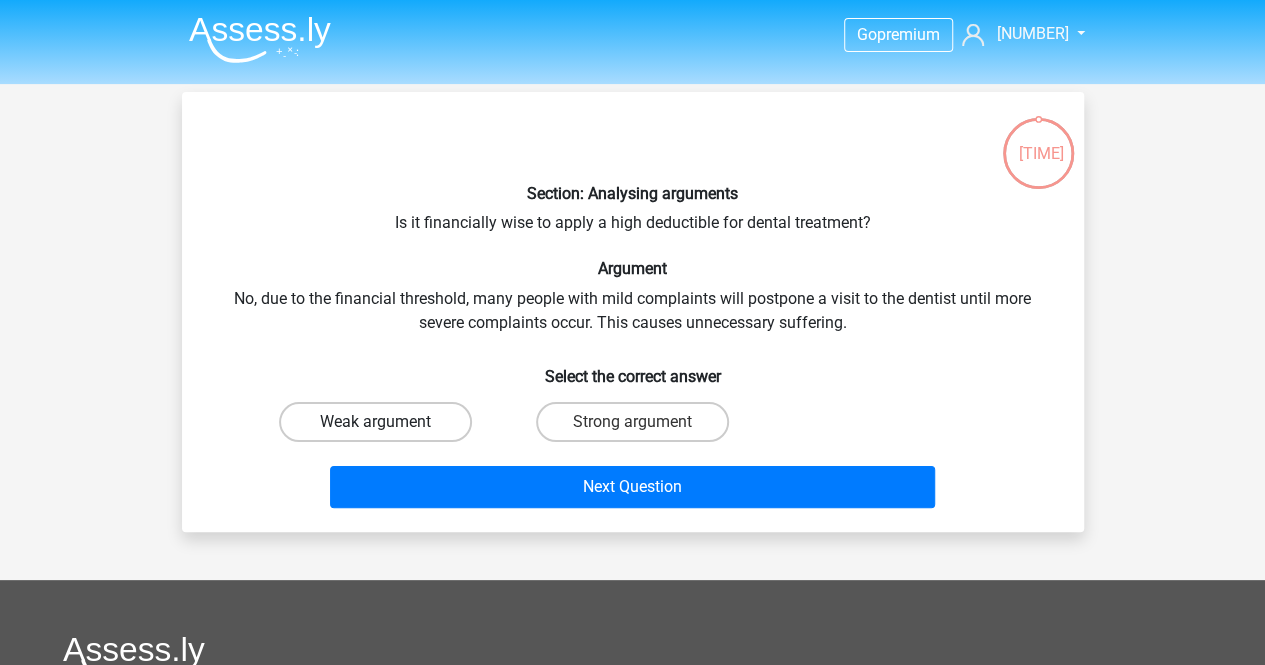 click on "Weak argument" at bounding box center (375, 422) 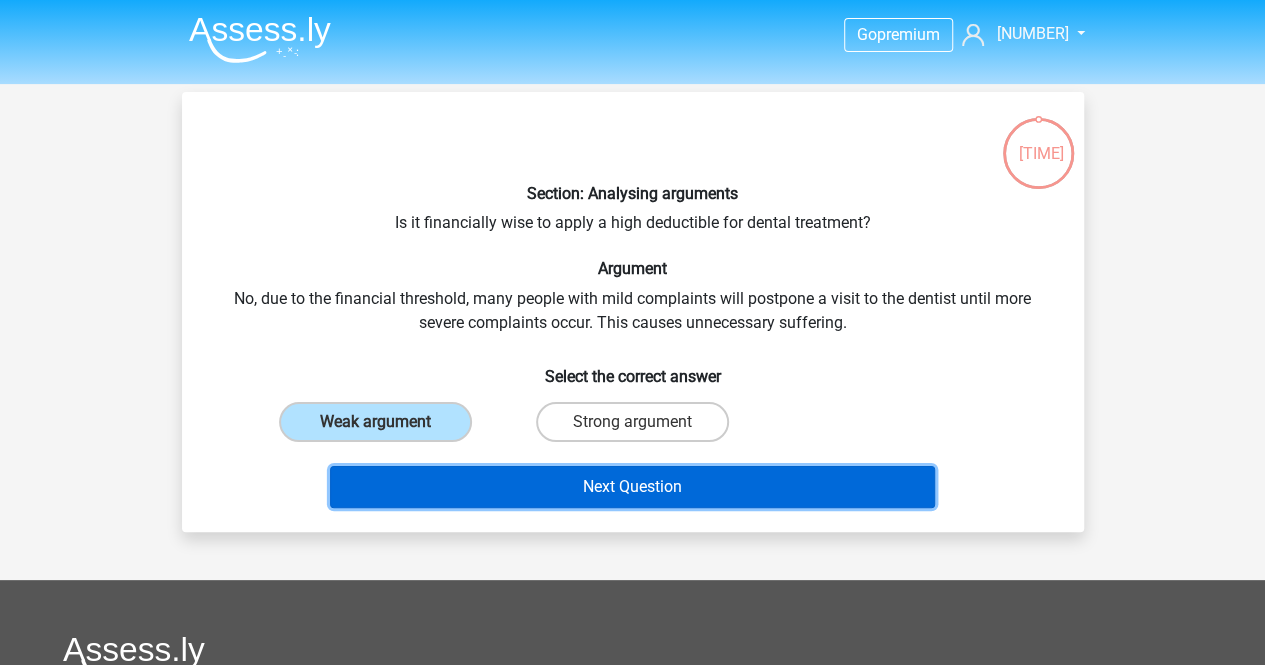 click on "Next Question" at bounding box center (632, 487) 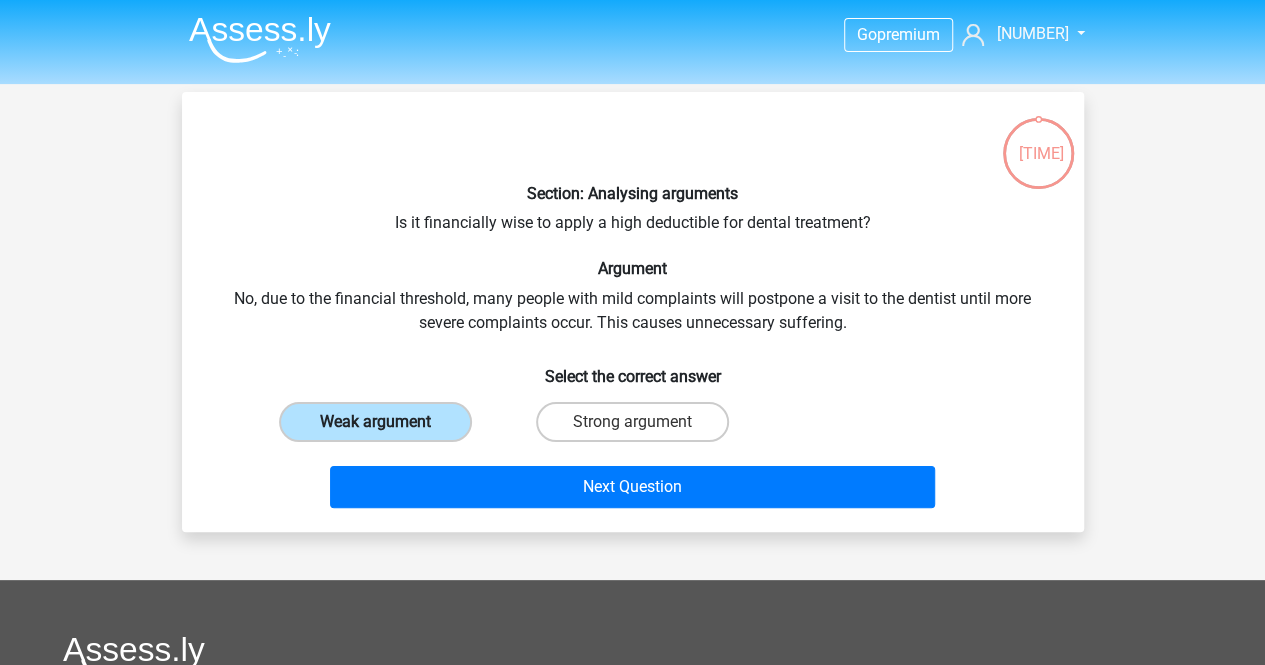 click on "Weak argument" at bounding box center (375, 422) 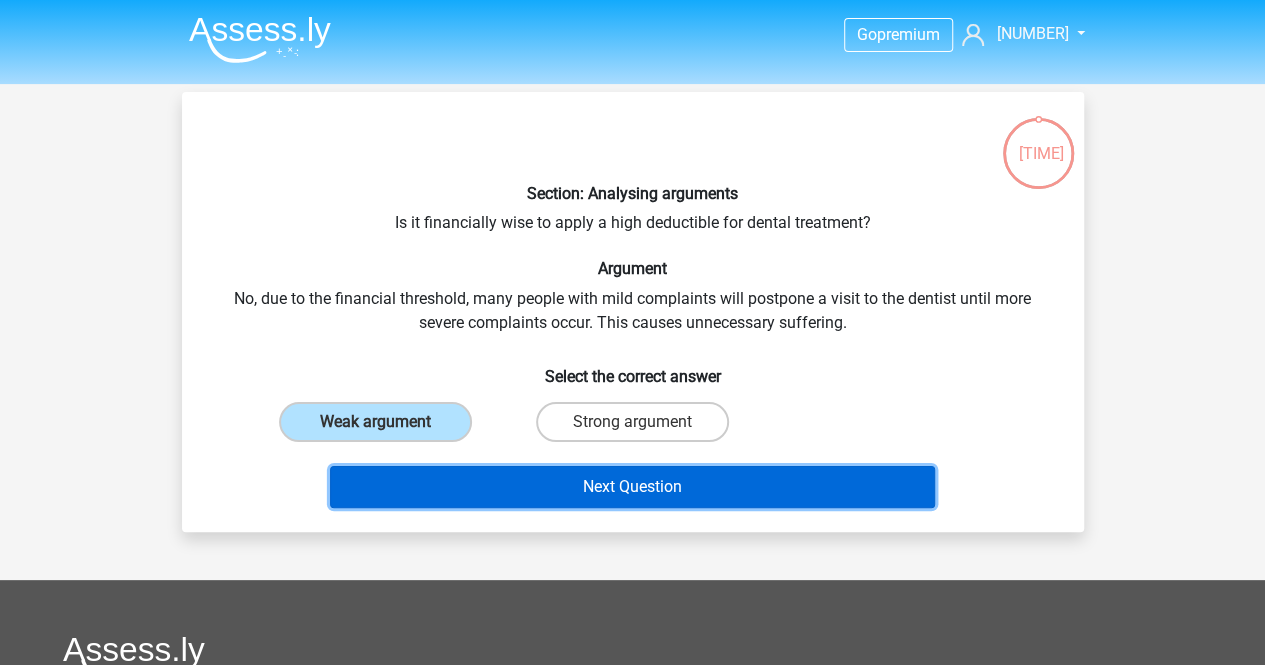 click on "Next Question" at bounding box center (632, 487) 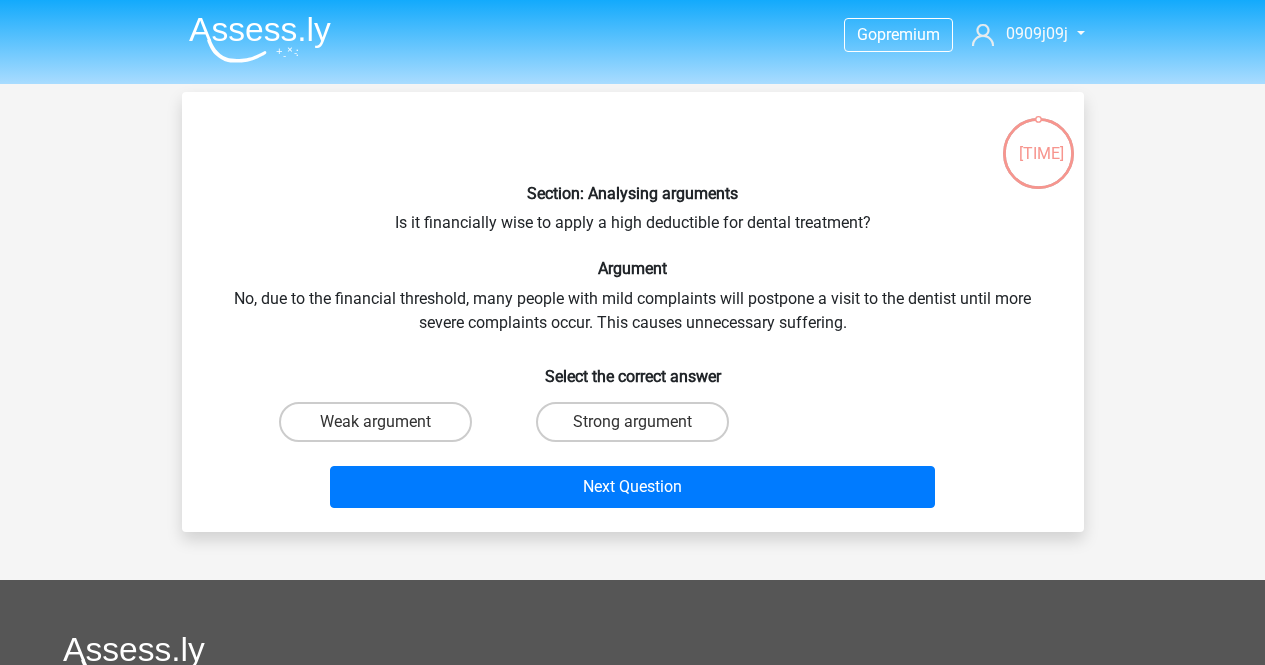 scroll, scrollTop: 0, scrollLeft: 0, axis: both 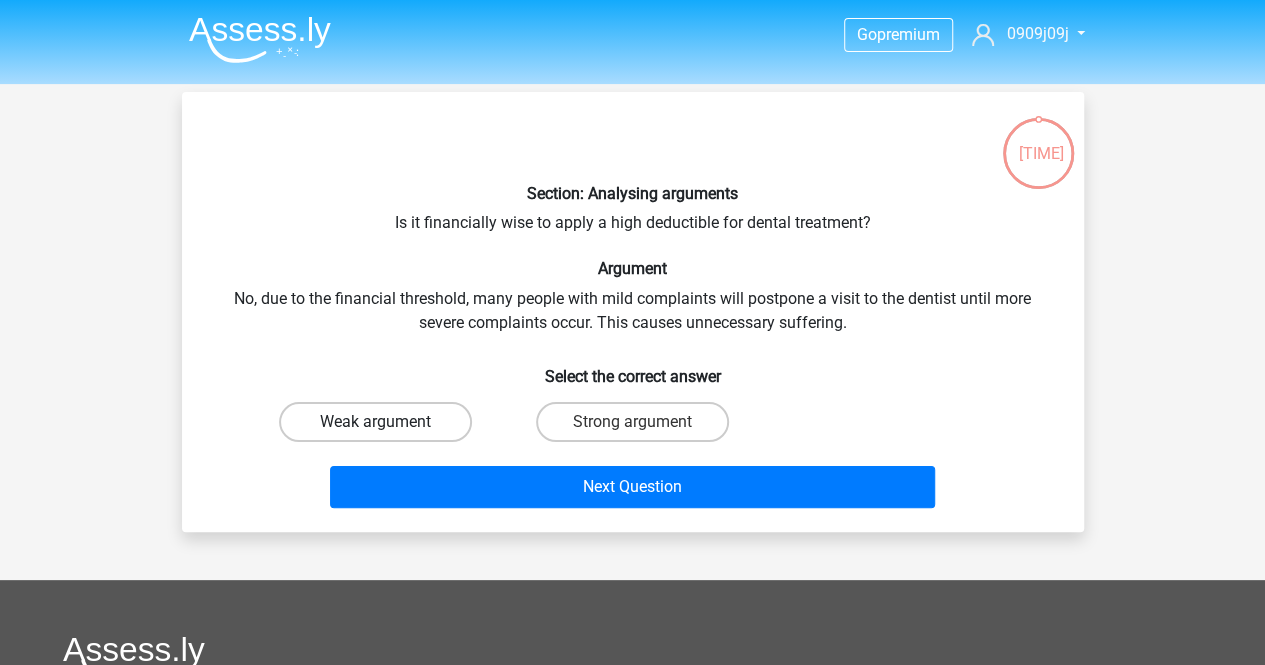 click on "Weak argument" at bounding box center (375, 422) 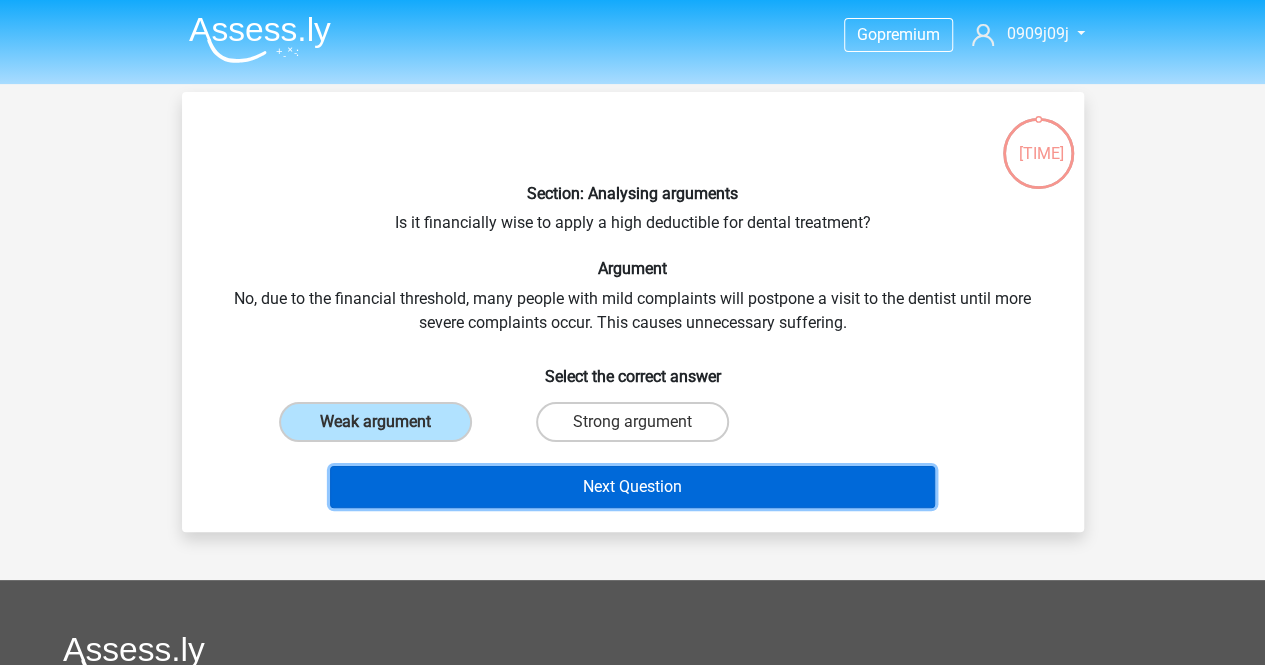 click on "Next Question" at bounding box center [632, 487] 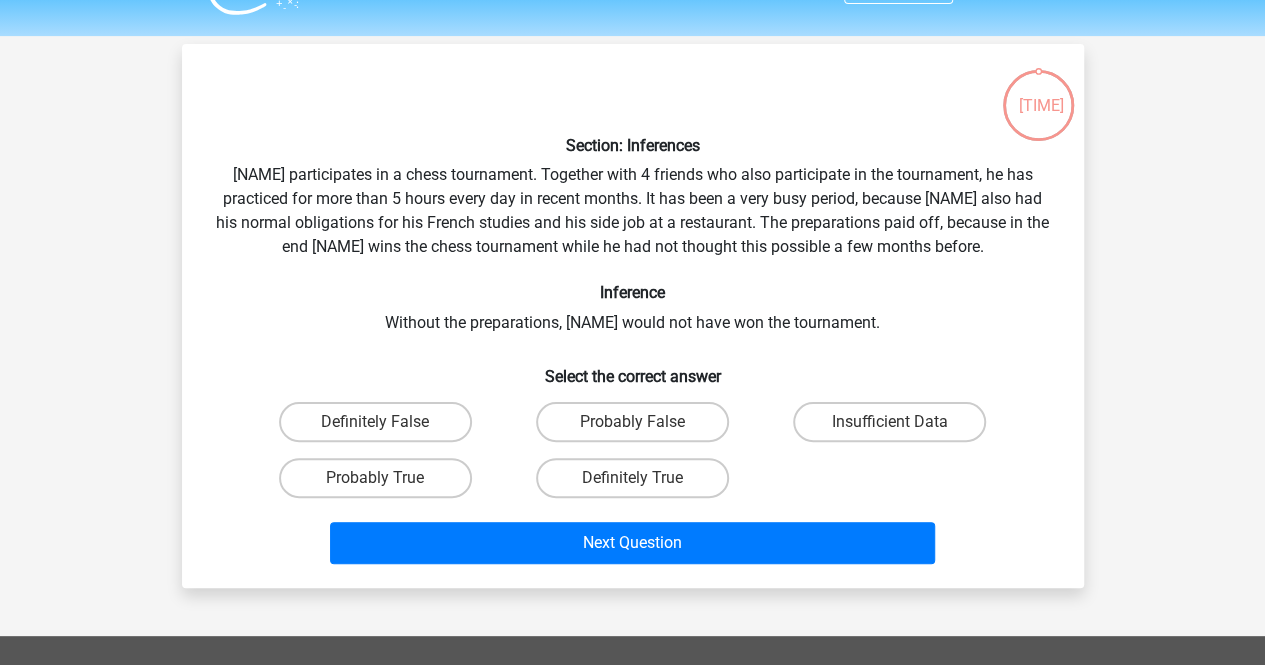 scroll, scrollTop: 92, scrollLeft: 0, axis: vertical 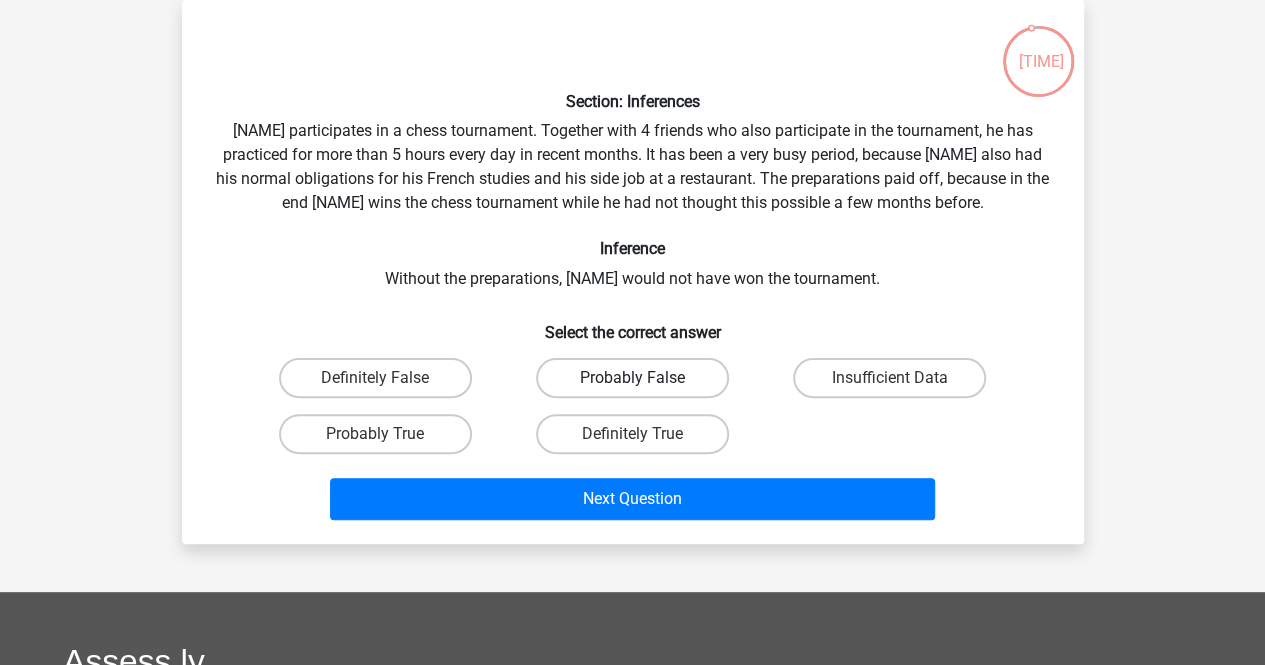 click on "Probably False" at bounding box center [632, 378] 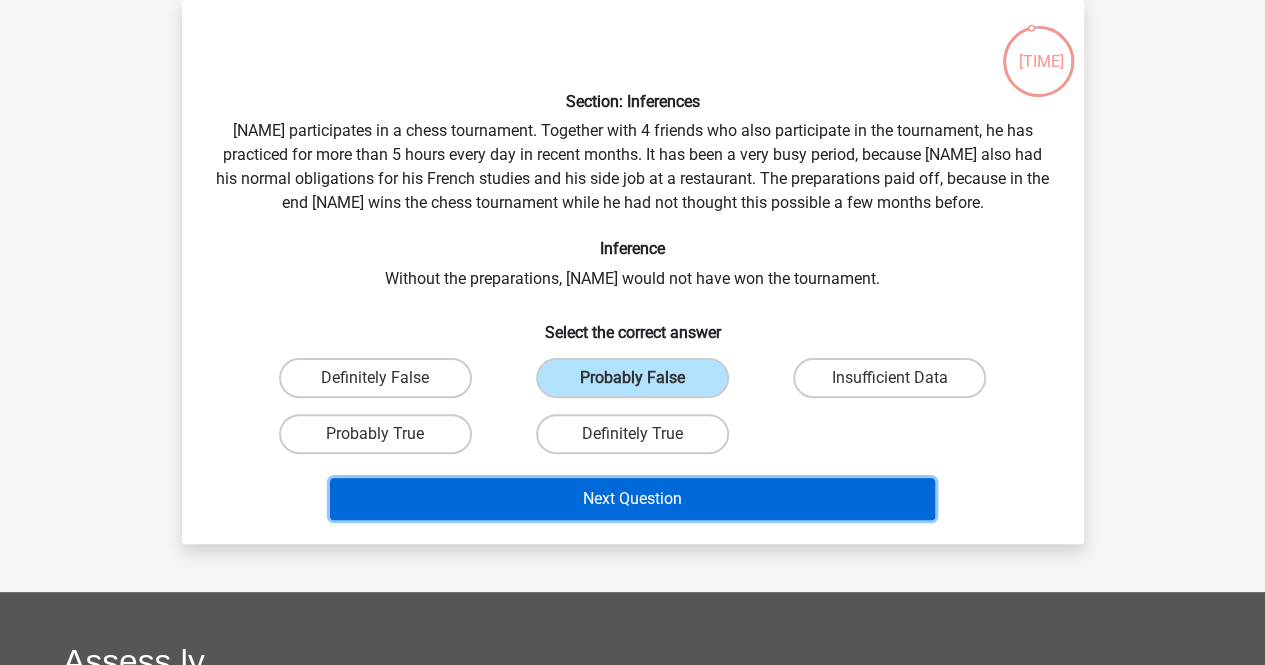 click on "Next Question" at bounding box center (632, 499) 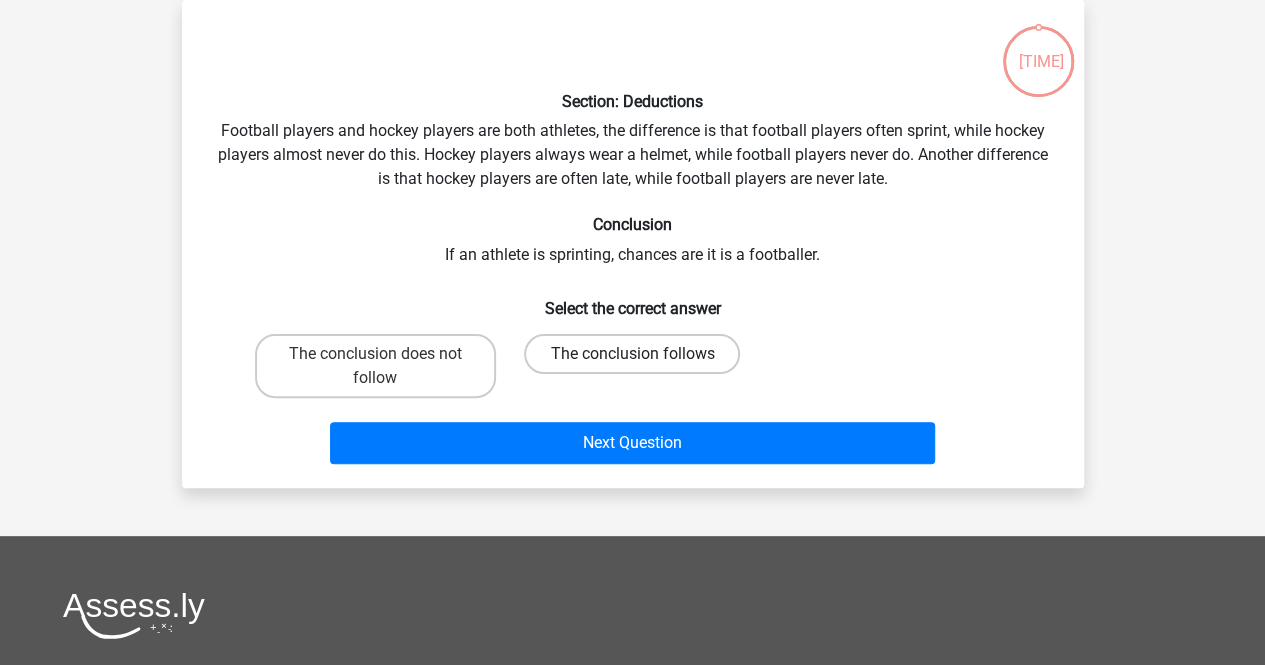 click on "The conclusion follows" at bounding box center (632, 354) 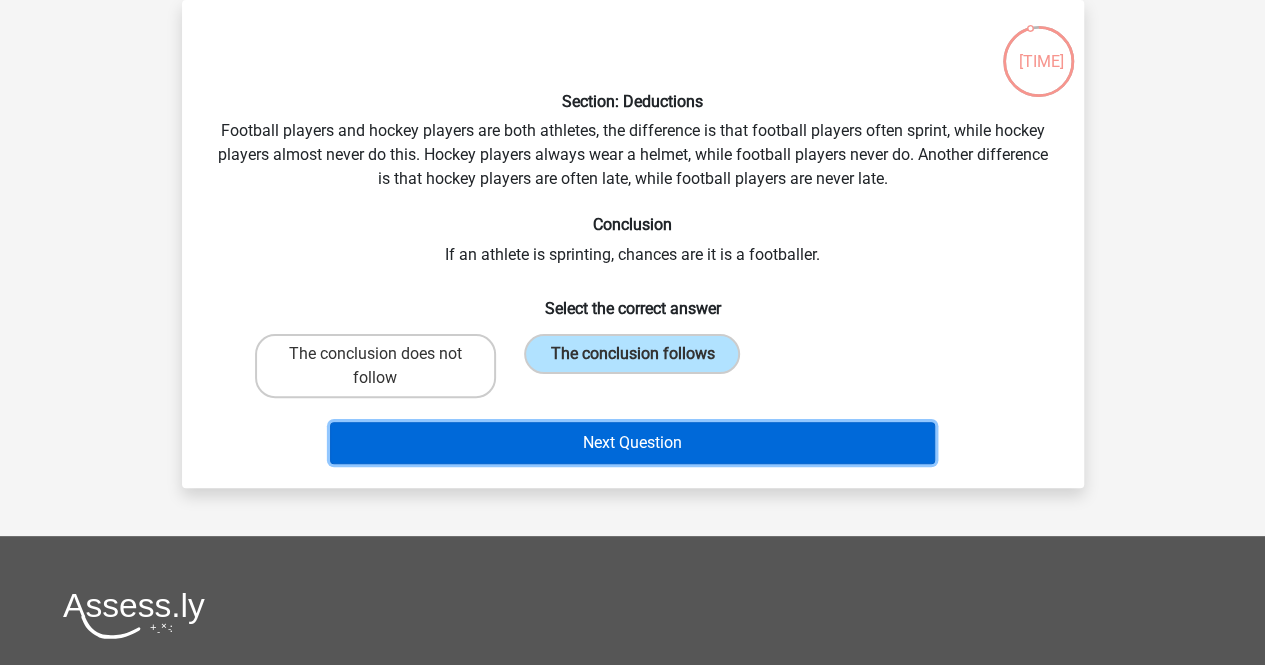 click on "Next Question" at bounding box center (632, 443) 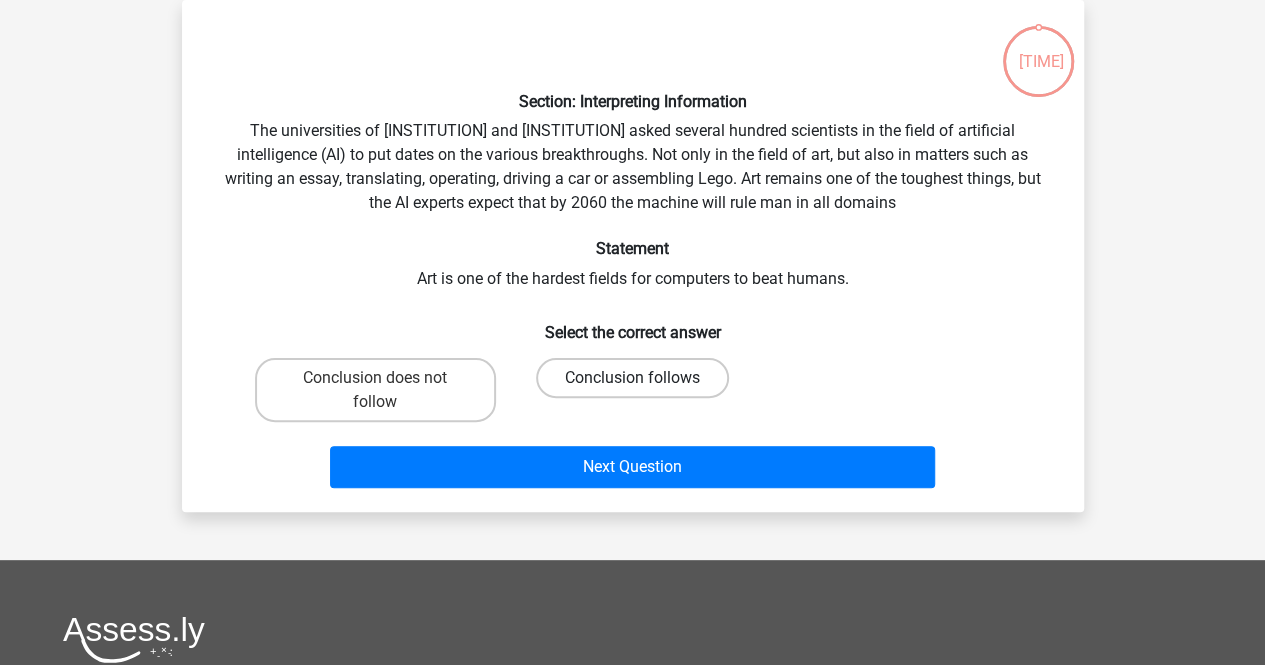 click on "Conclusion follows" at bounding box center [632, 378] 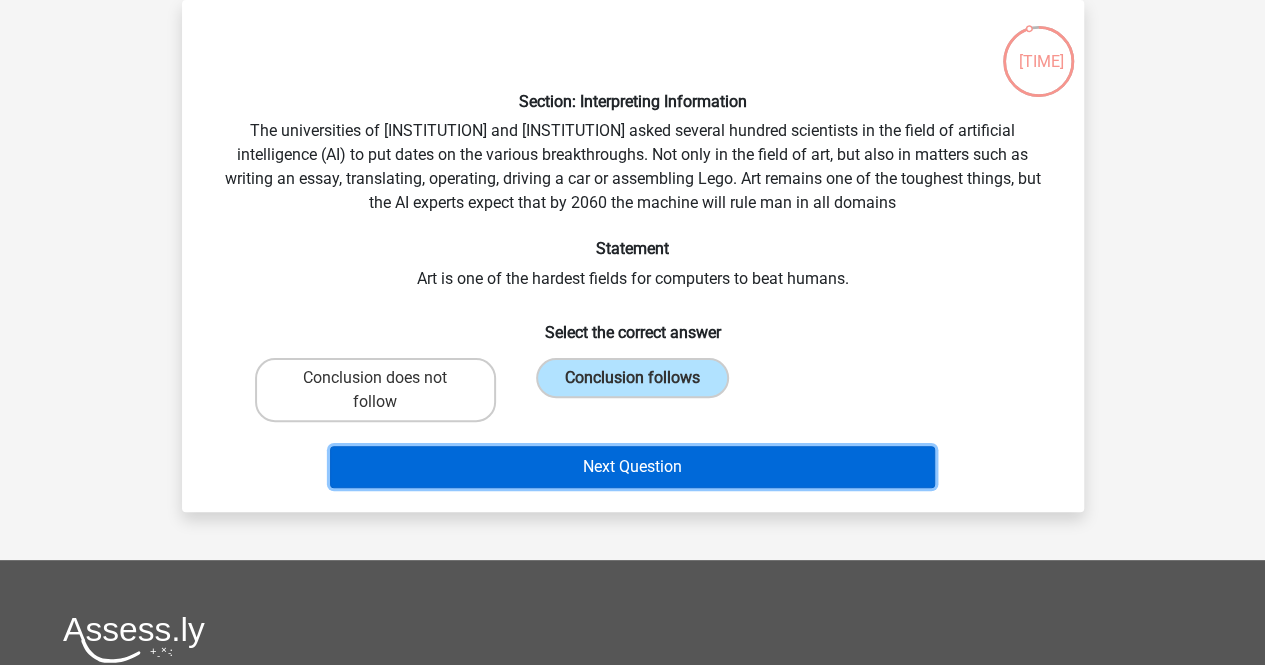 click on "Next Question" at bounding box center (632, 467) 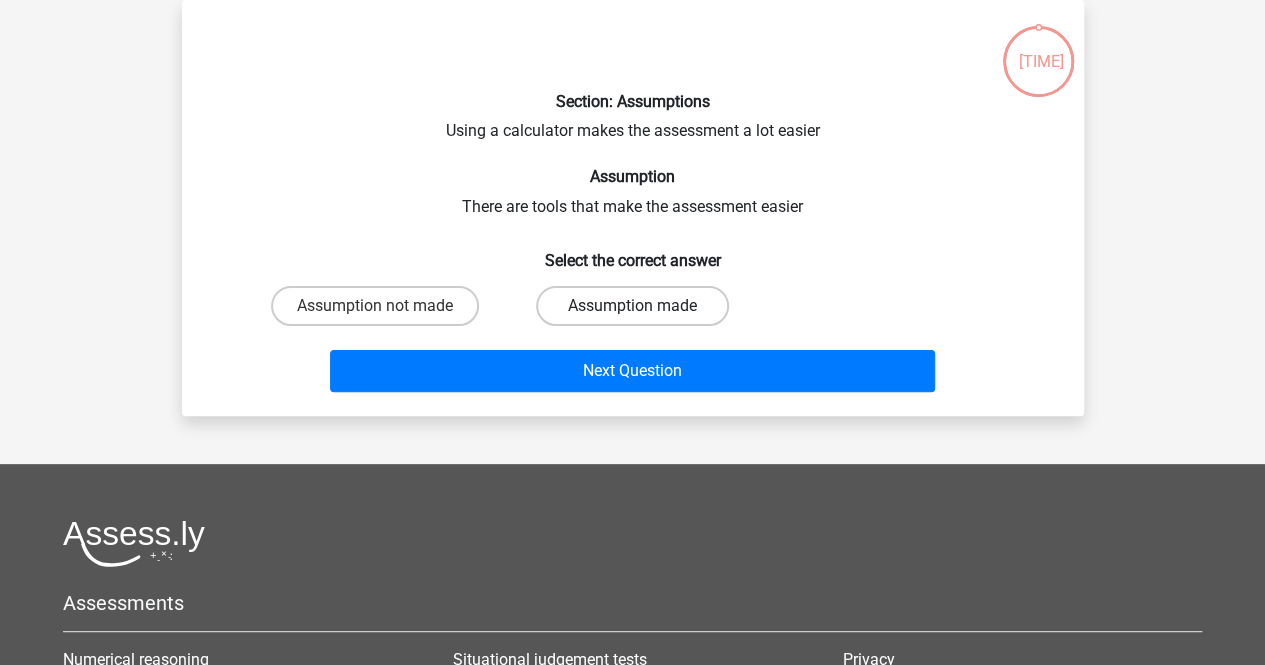 click on "Assumption made" at bounding box center (632, 306) 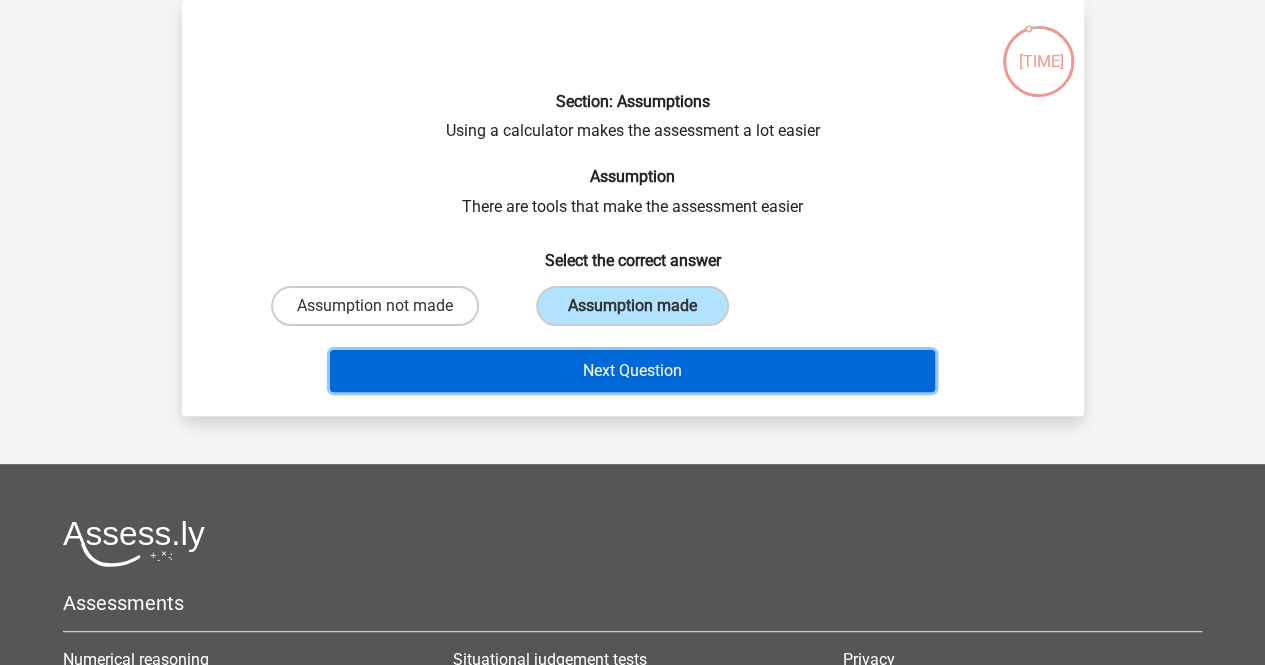 click on "Next Question" at bounding box center (632, 371) 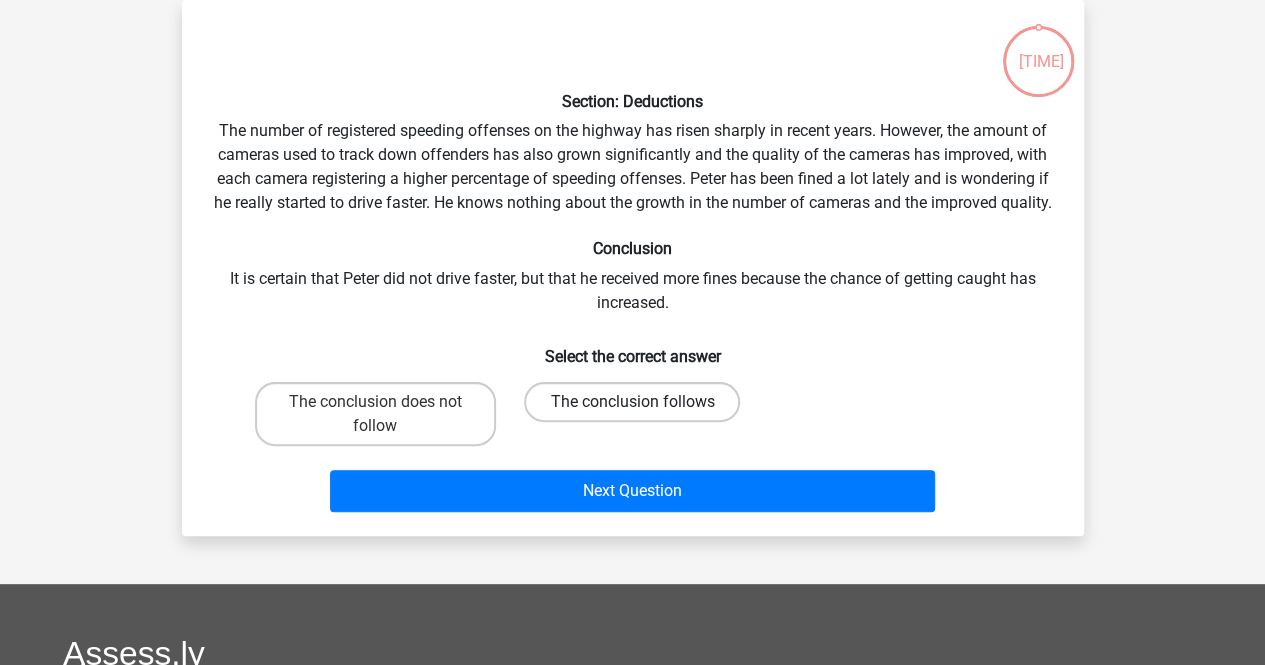 click on "The conclusion follows" at bounding box center (632, 402) 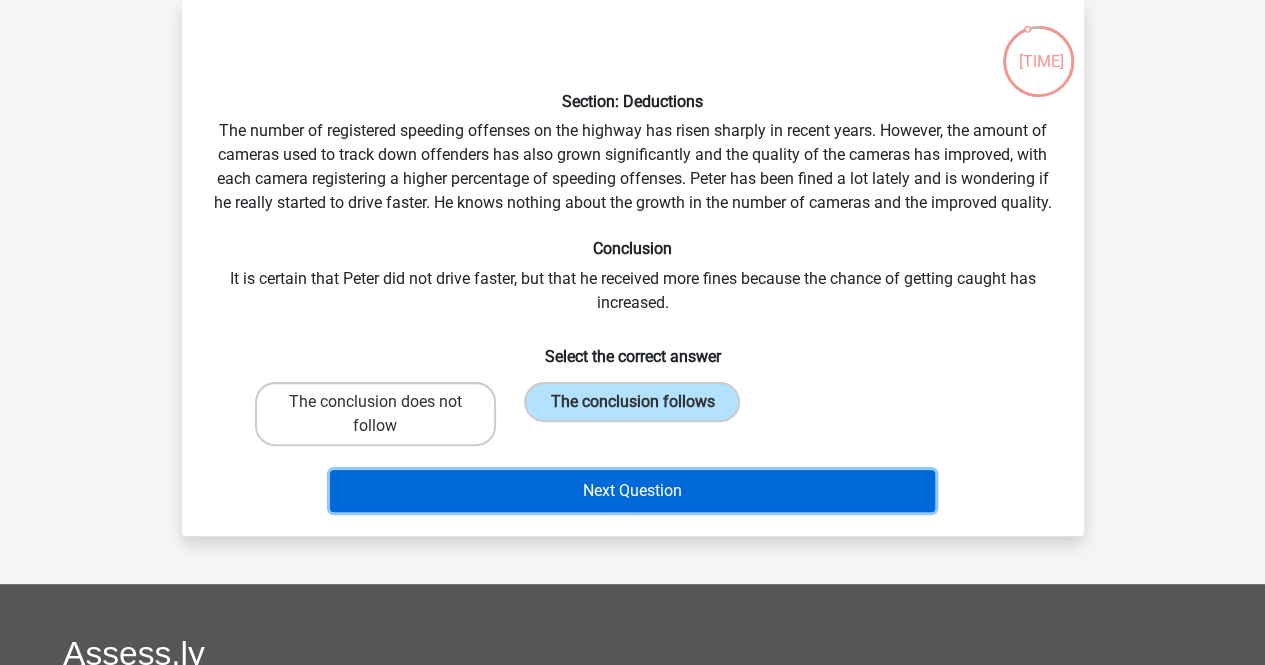 click on "Next Question" at bounding box center (632, 491) 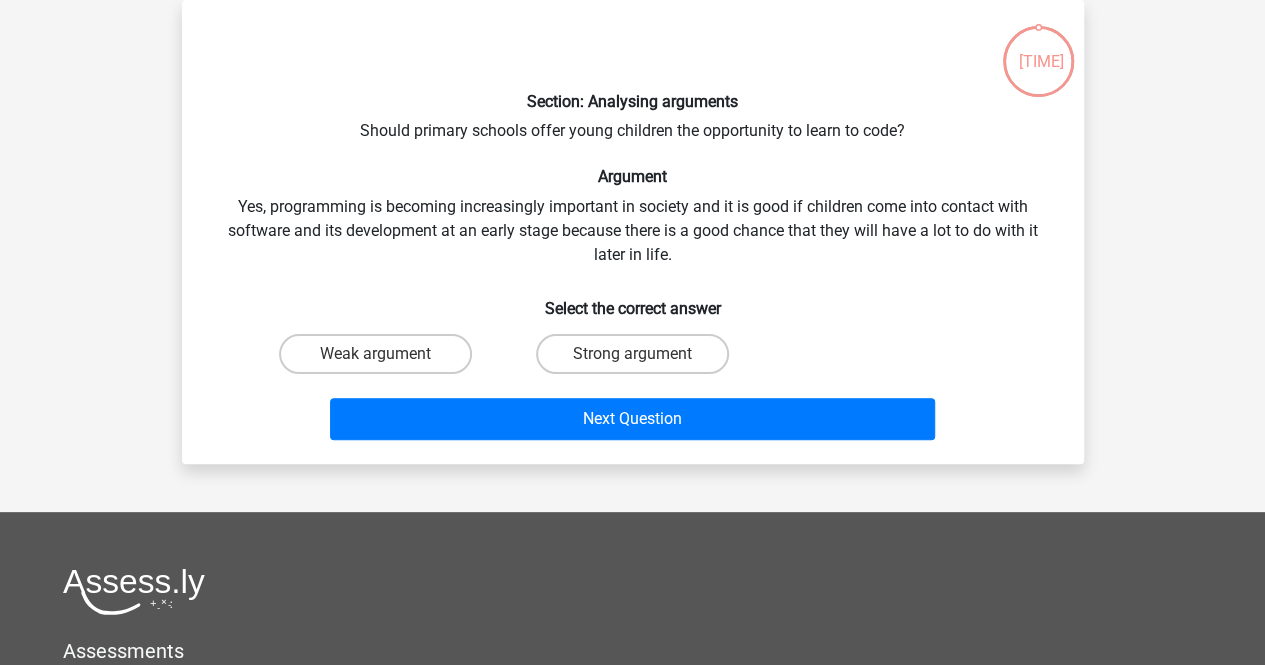 click on "Strong argument" at bounding box center (638, 360) 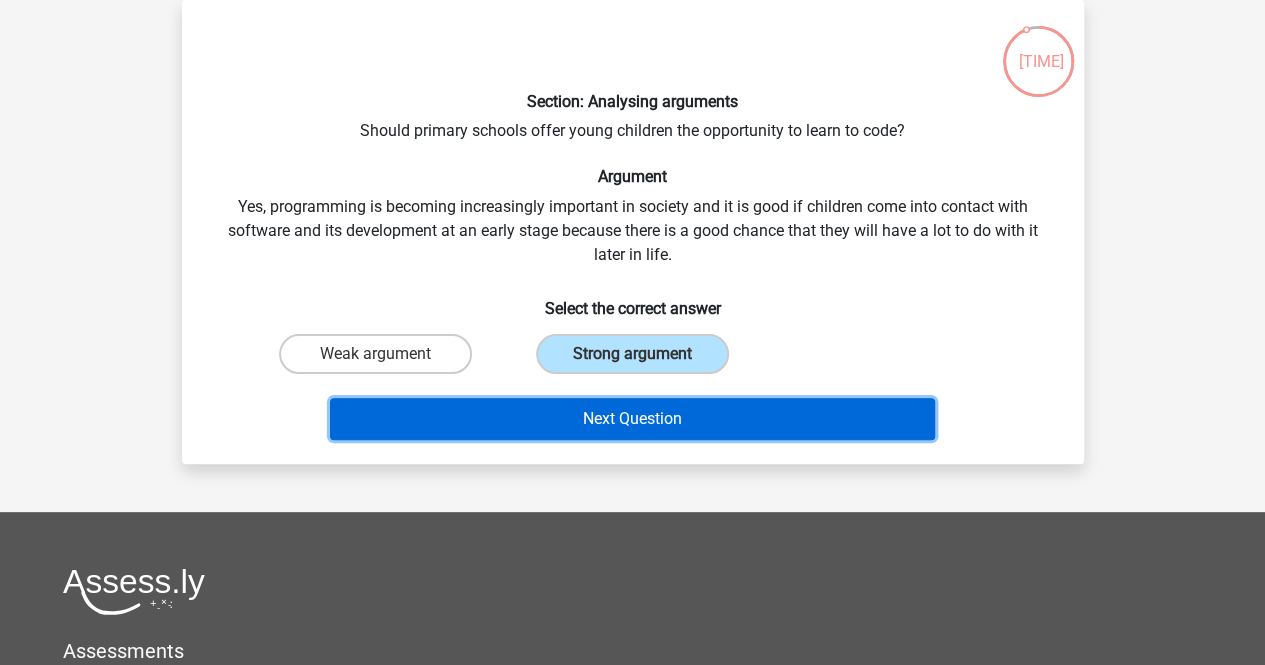 click on "Next Question" at bounding box center [632, 419] 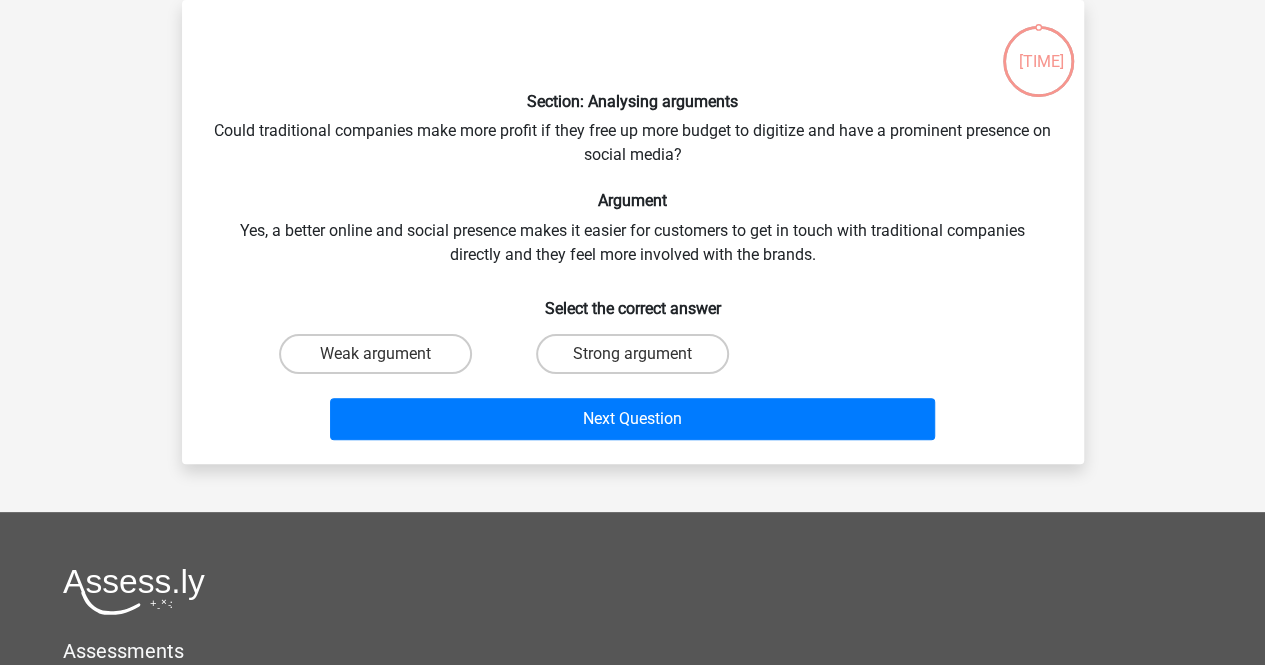 click on "Strong argument" at bounding box center (638, 360) 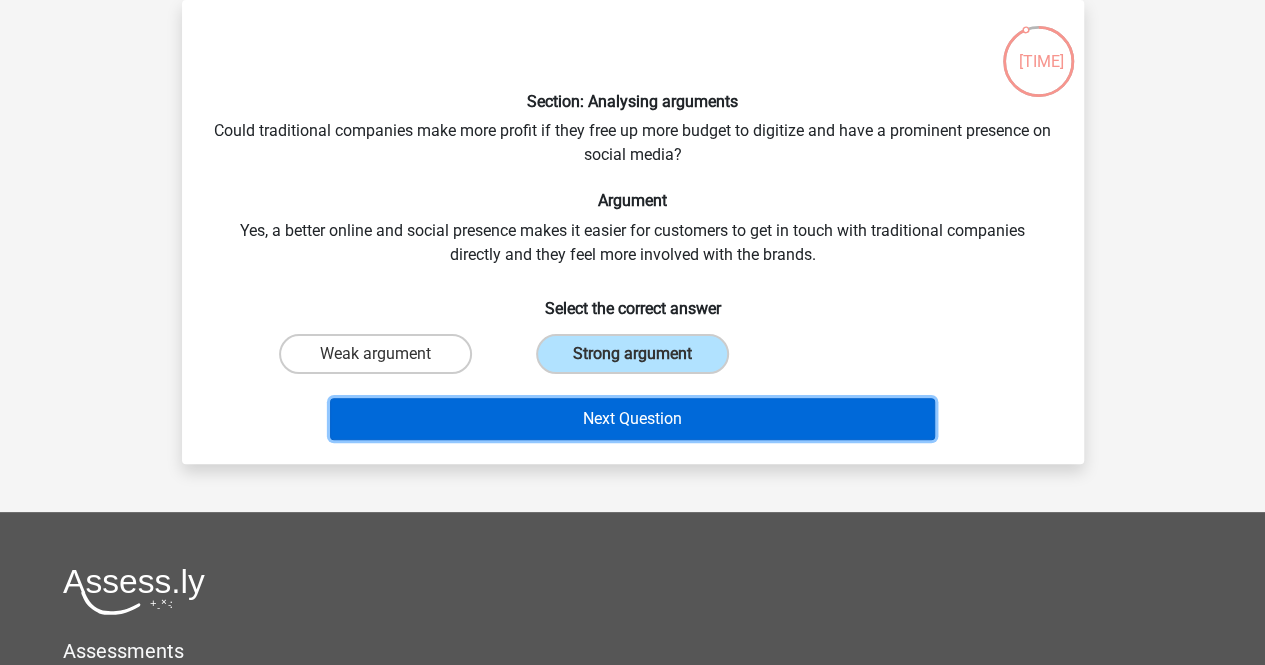 click on "Next Question" at bounding box center [632, 419] 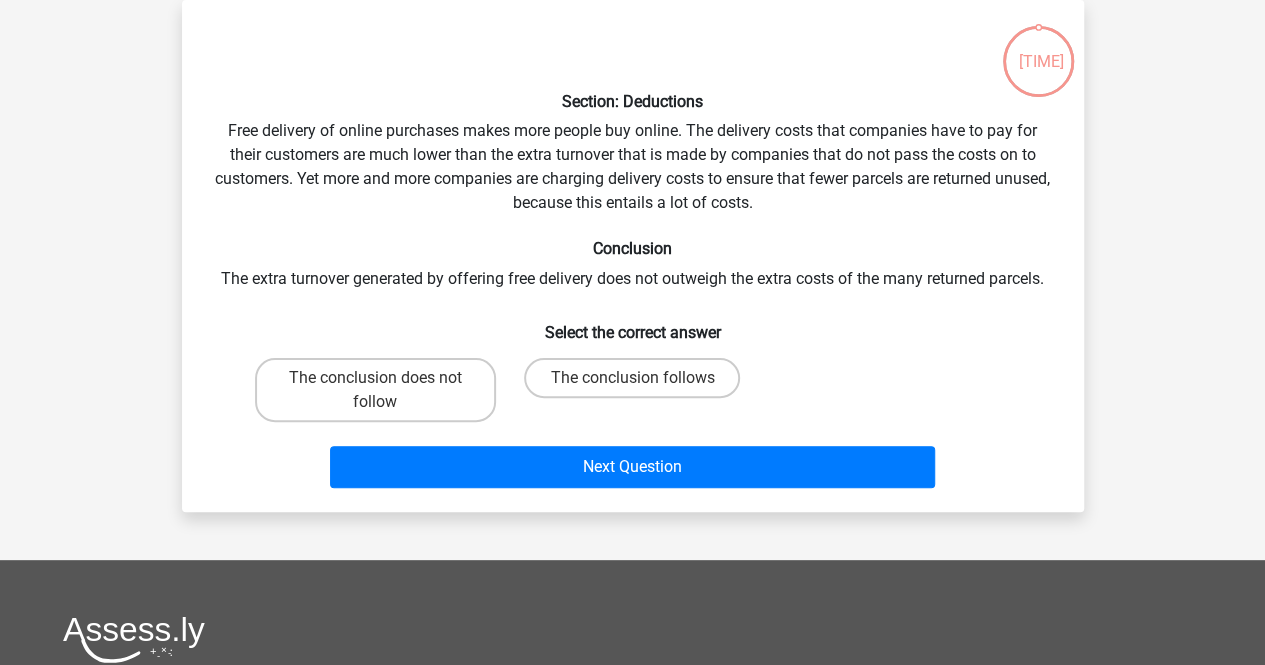 click on "The conclusion follows" at bounding box center [638, 384] 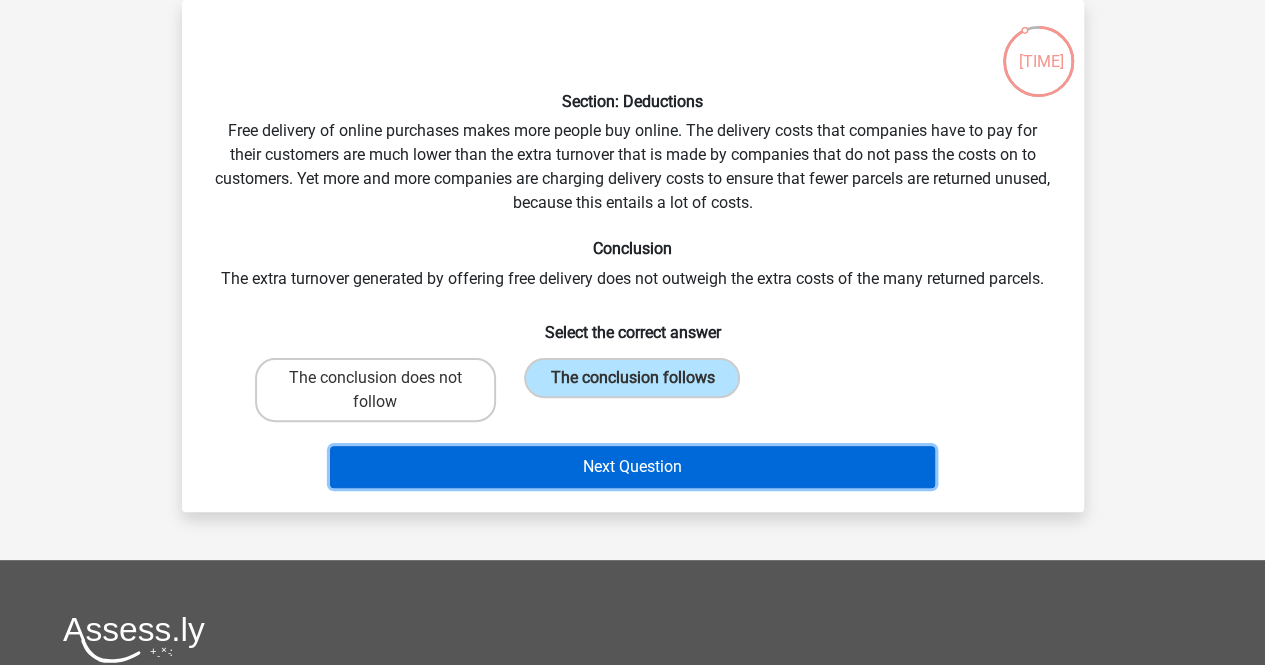 click on "Next Question" at bounding box center (632, 467) 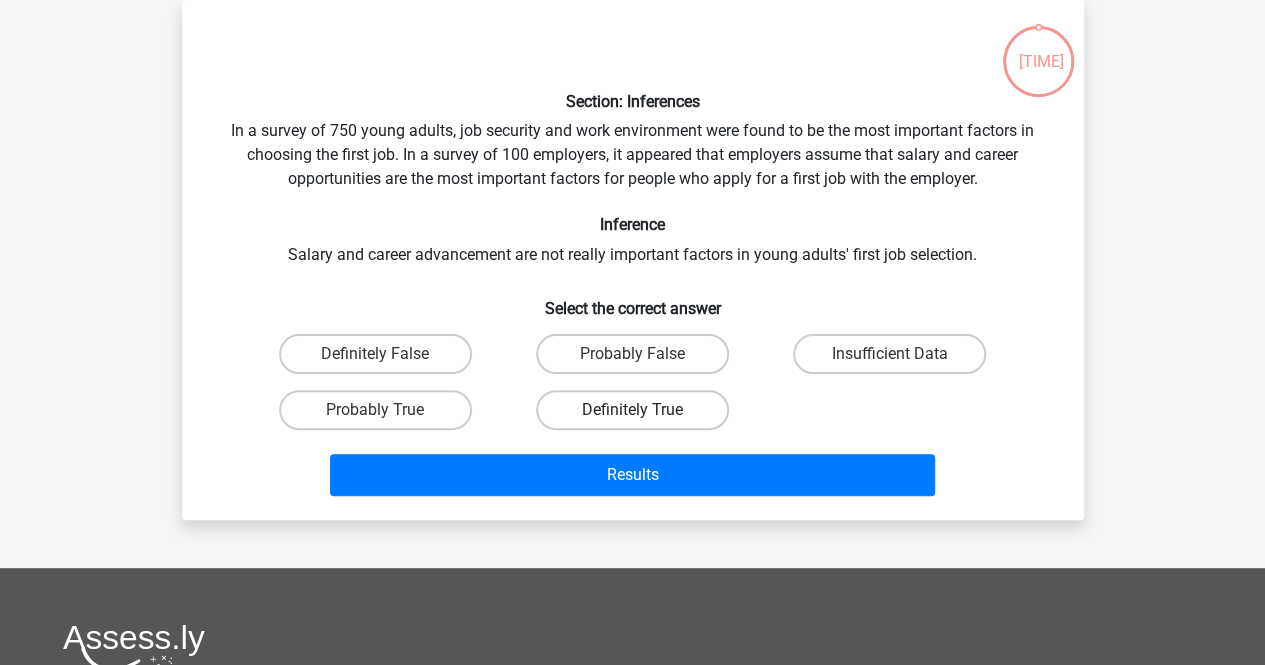 click on "Definitely True" at bounding box center [632, 410] 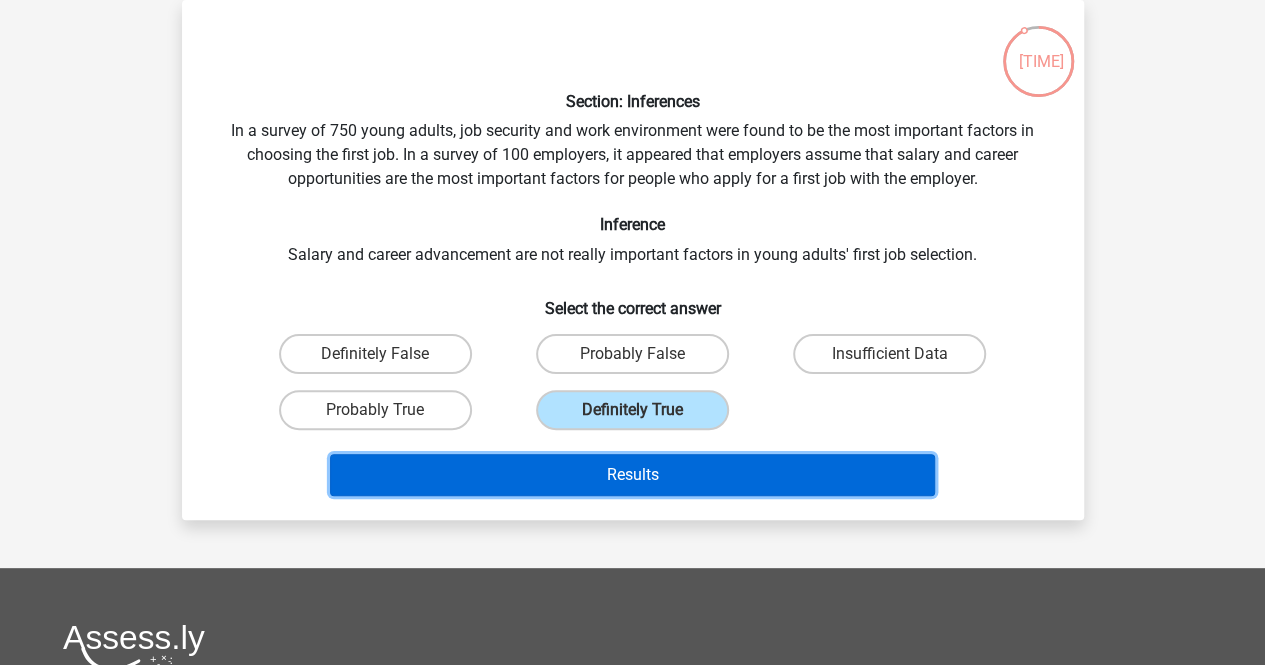 click on "Results" at bounding box center [632, 475] 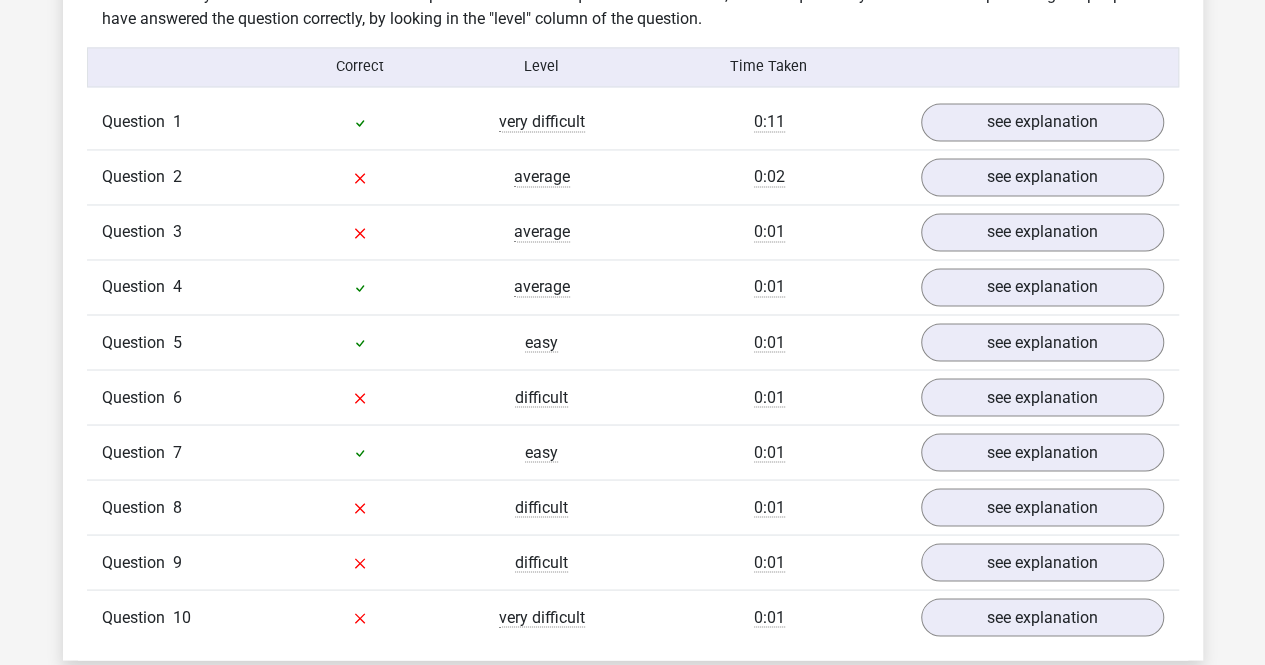 scroll, scrollTop: 1583, scrollLeft: 0, axis: vertical 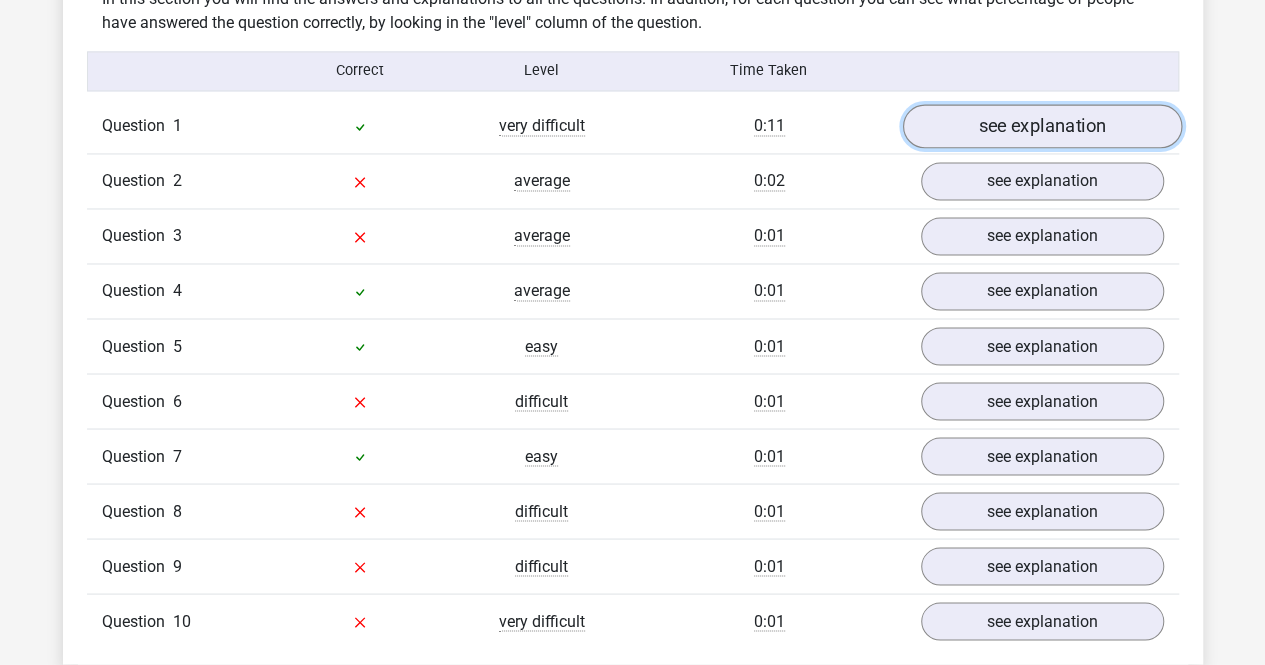 click on "see explanation" at bounding box center (1041, 126) 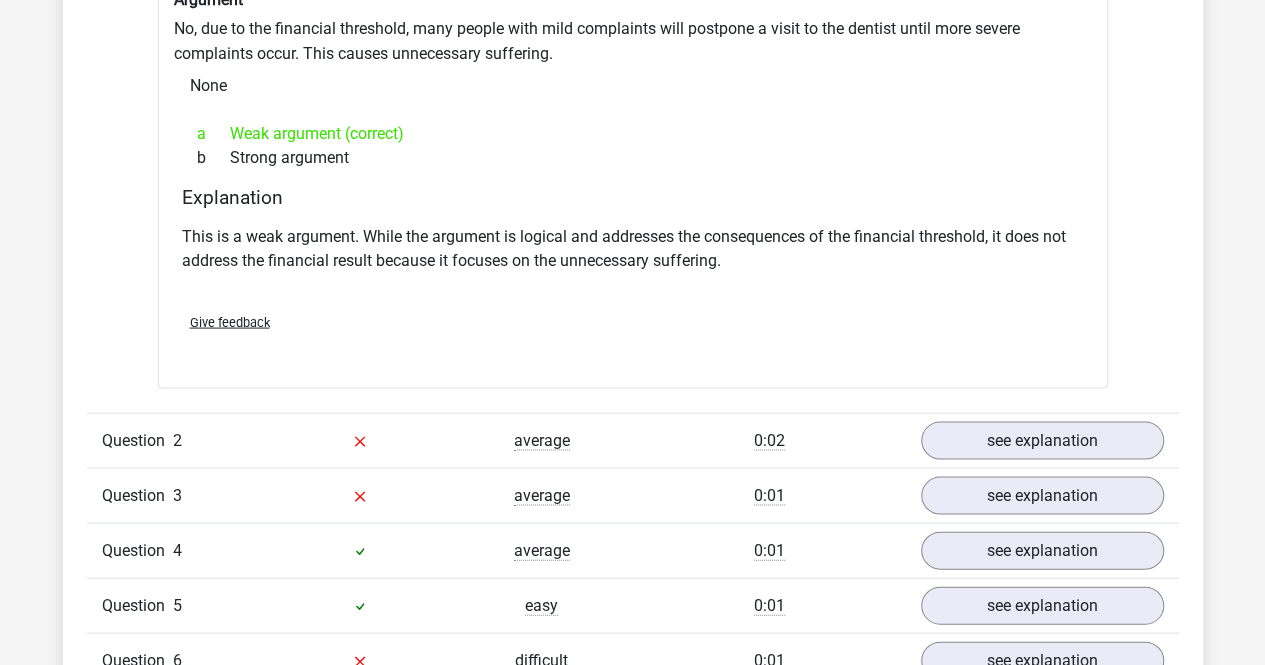 scroll, scrollTop: 1858, scrollLeft: 0, axis: vertical 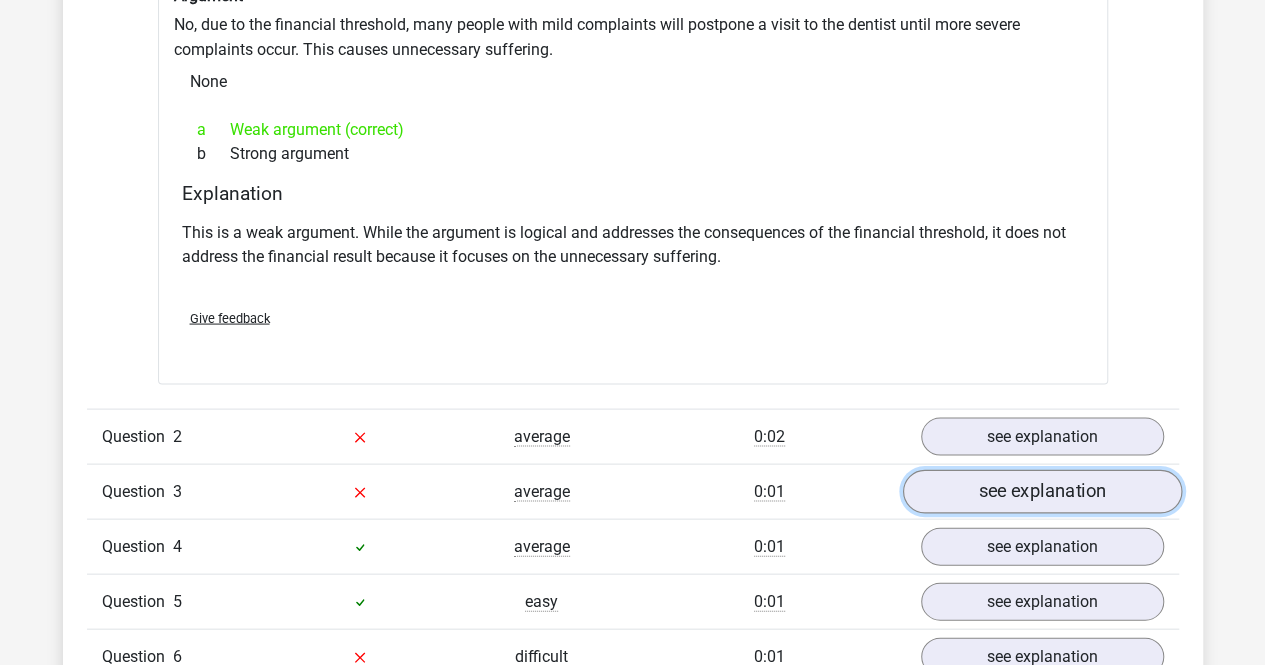 click on "see explanation" at bounding box center [1041, 491] 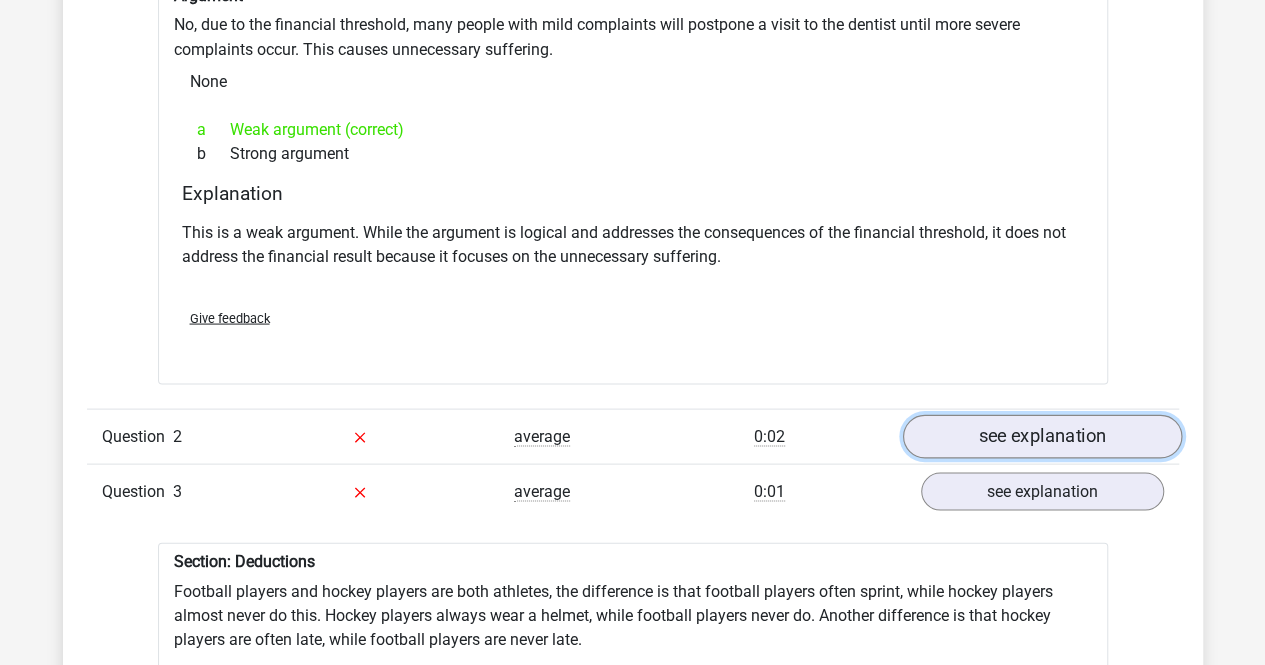 click on "see explanation" at bounding box center [1041, 436] 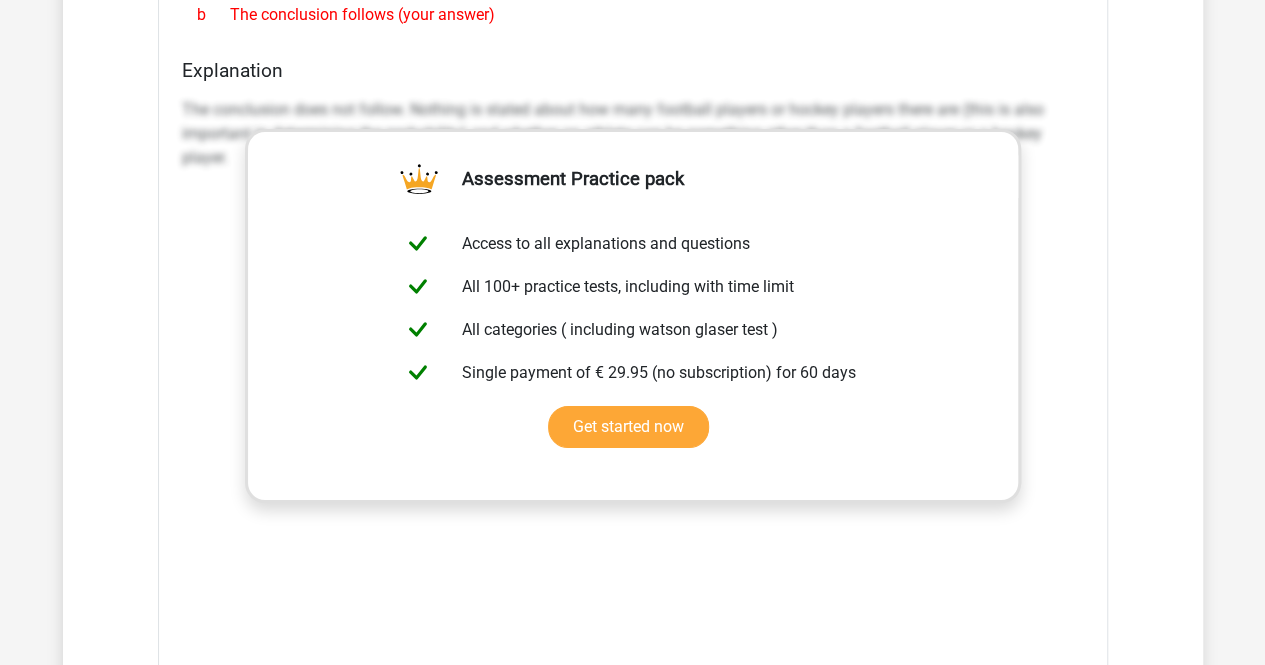 scroll, scrollTop: 3738, scrollLeft: 0, axis: vertical 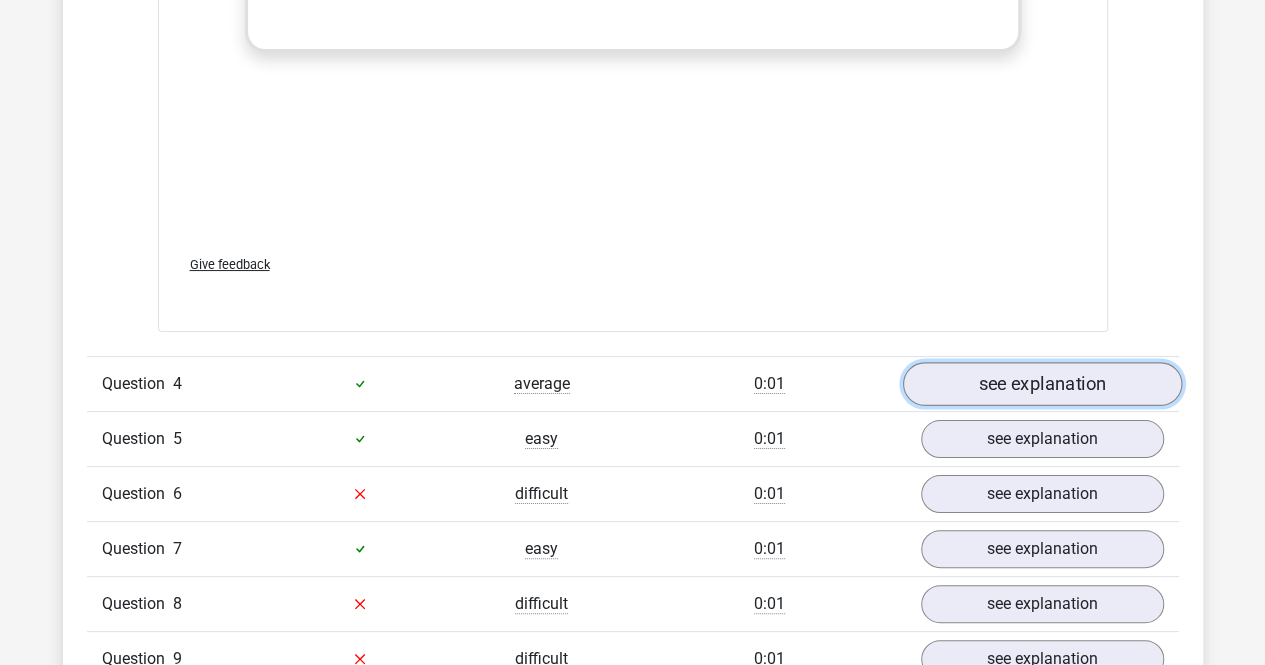 click on "see explanation" at bounding box center (1041, 384) 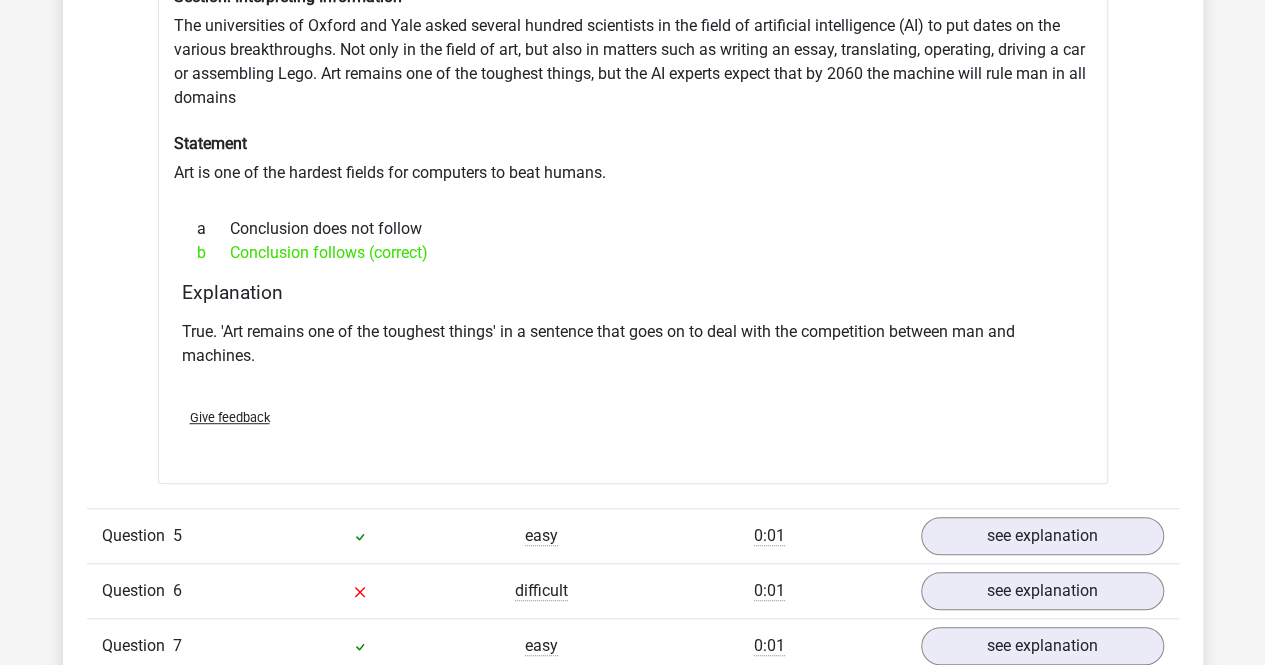 scroll, scrollTop: 4200, scrollLeft: 0, axis: vertical 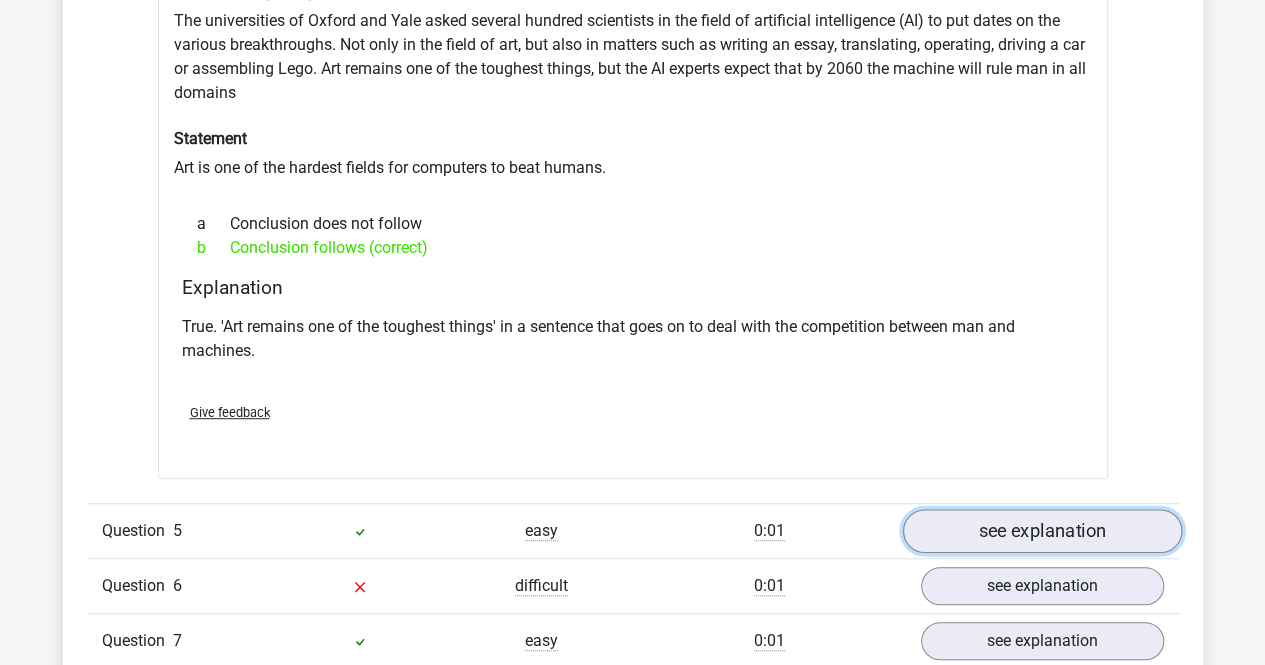 click on "see explanation" at bounding box center [1041, 531] 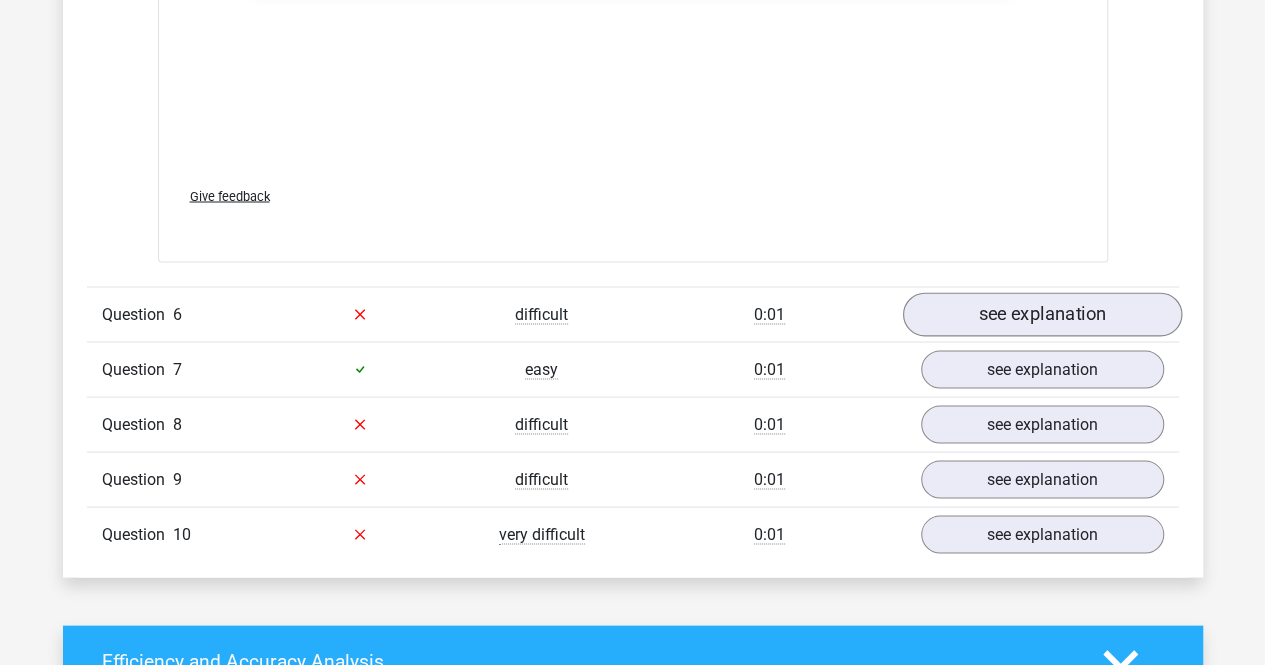 scroll, scrollTop: 5492, scrollLeft: 0, axis: vertical 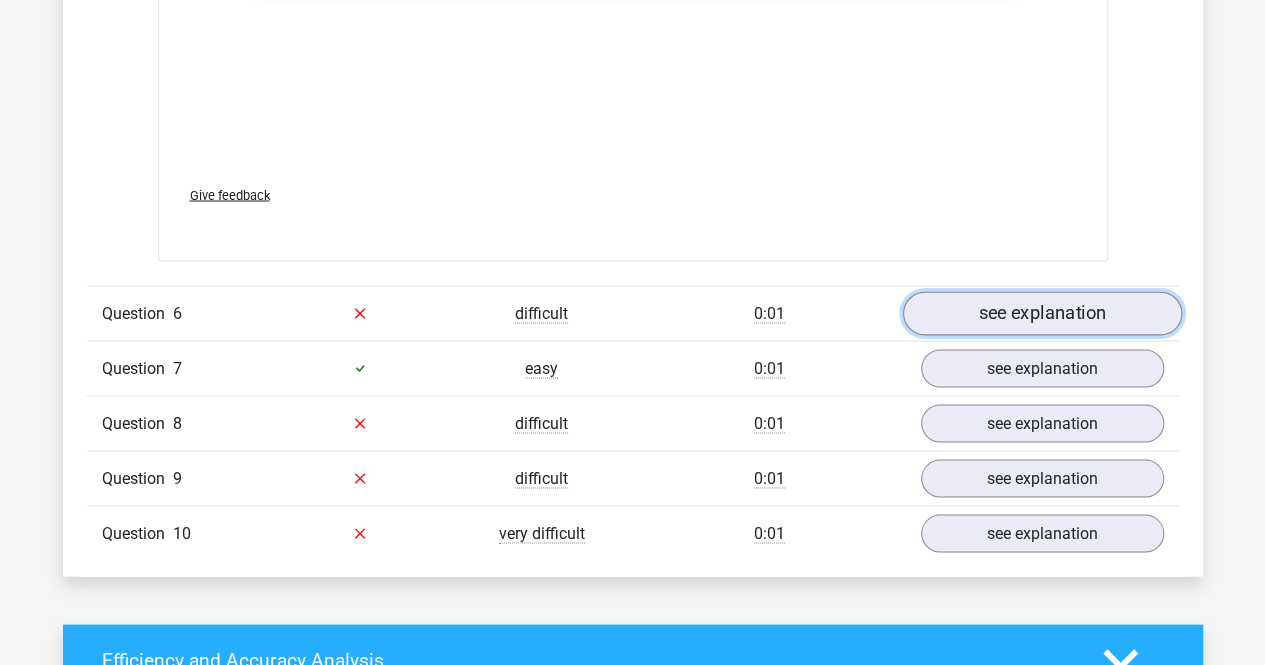 click on "see explanation" at bounding box center (1041, 313) 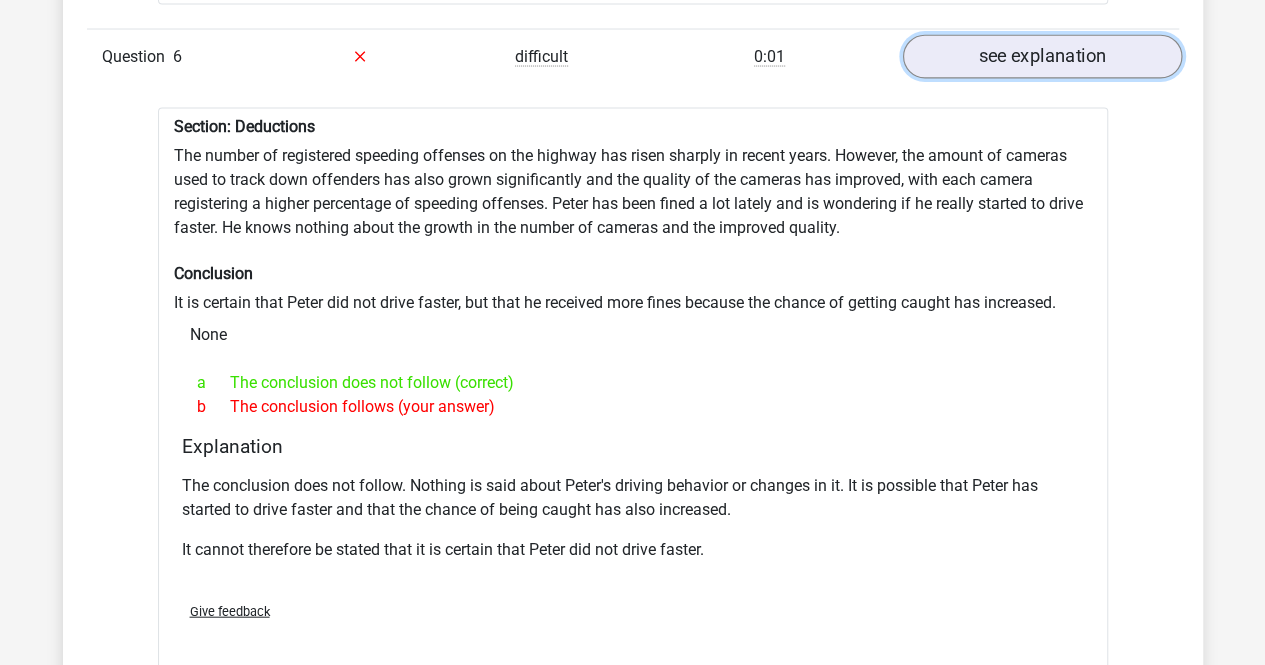 scroll, scrollTop: 6181, scrollLeft: 0, axis: vertical 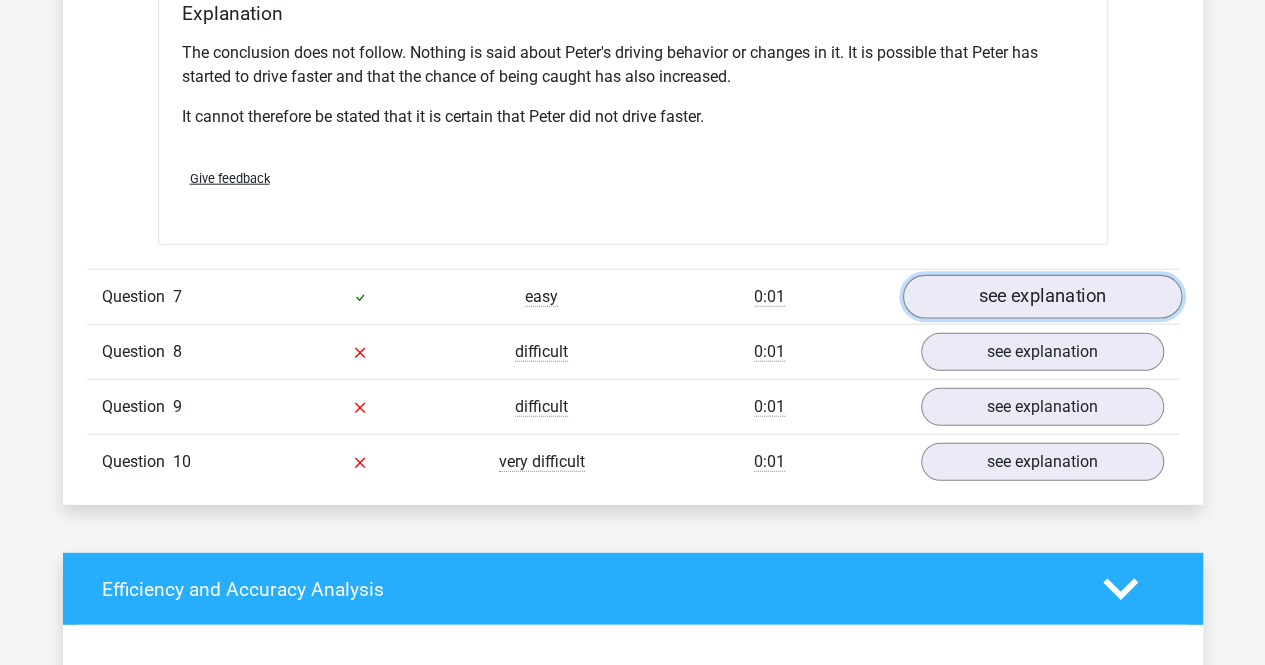 click on "see explanation" at bounding box center (1041, 297) 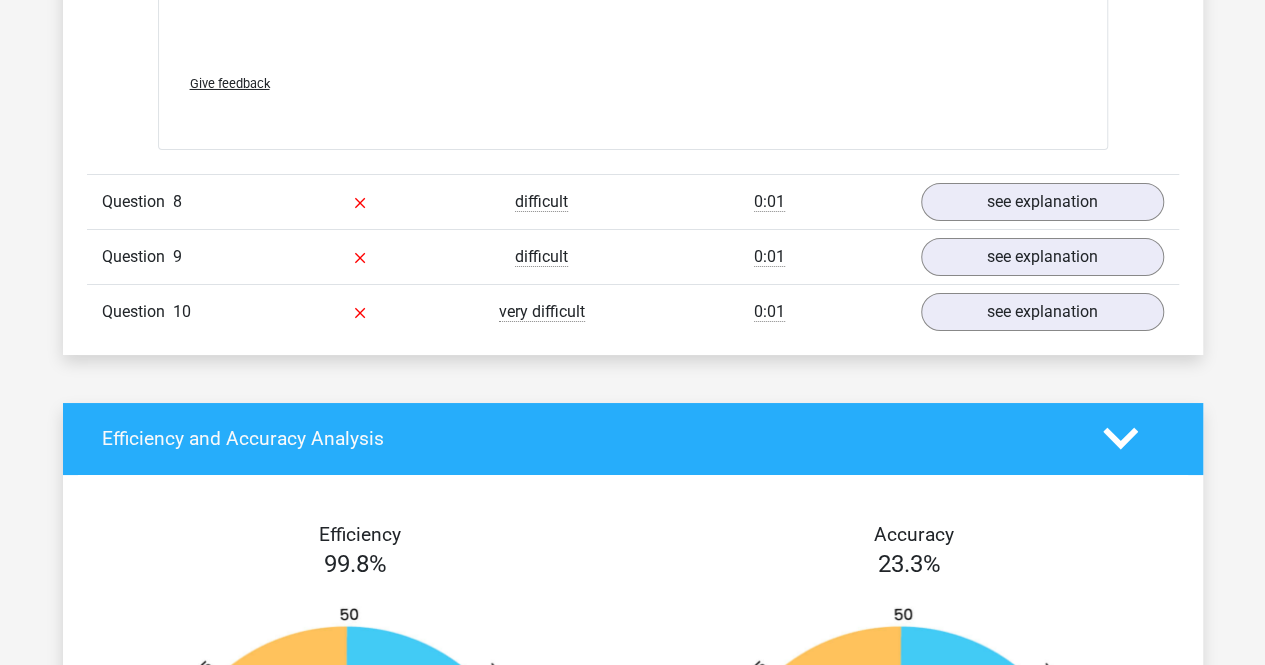 scroll, scrollTop: 7358, scrollLeft: 0, axis: vertical 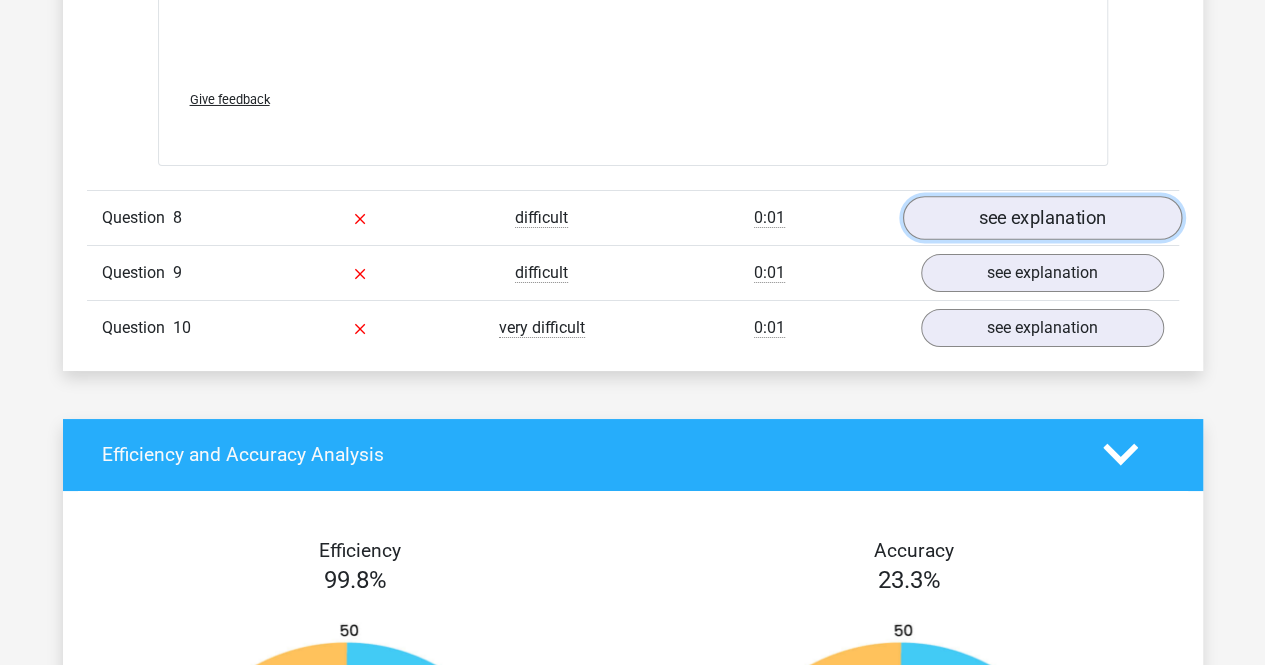 click on "see explanation" at bounding box center [1041, 218] 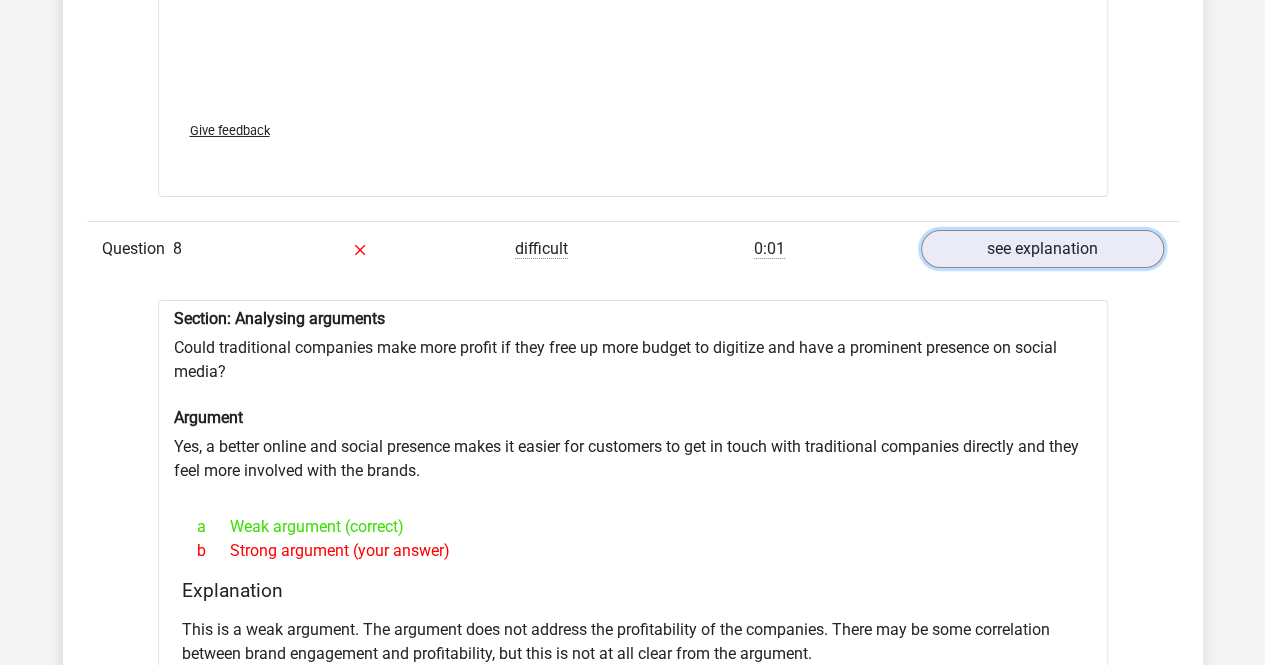 scroll, scrollTop: 7477, scrollLeft: 0, axis: vertical 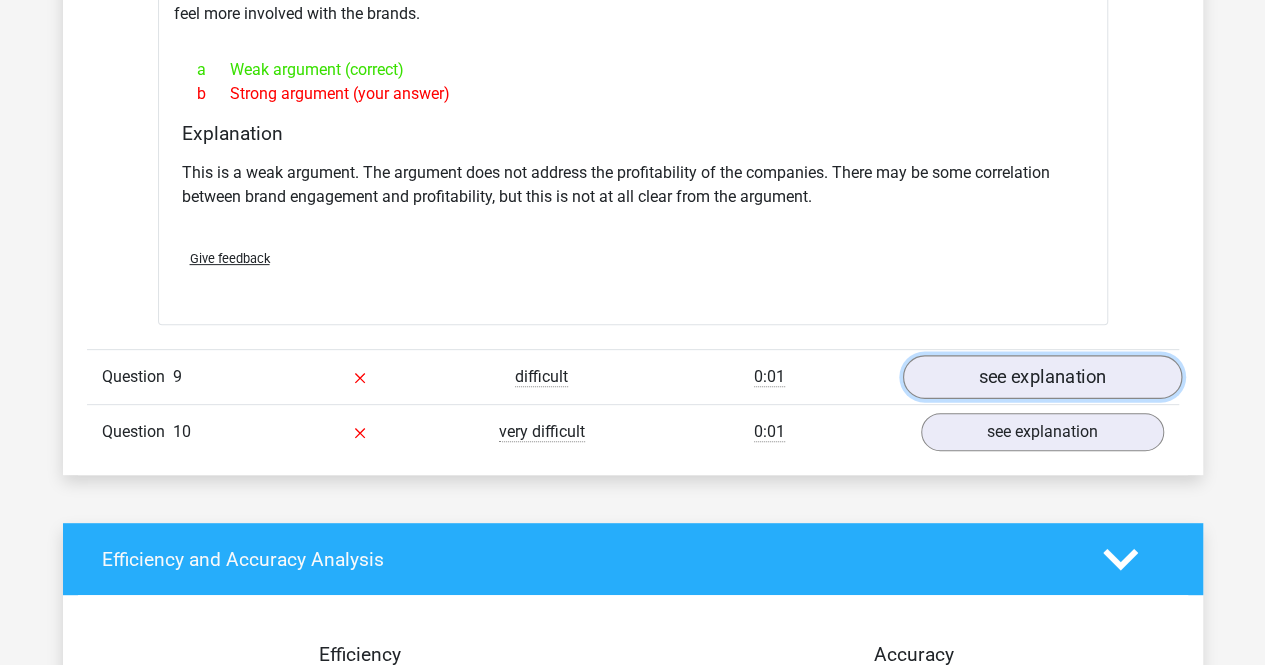 click on "see explanation" at bounding box center (1041, 378) 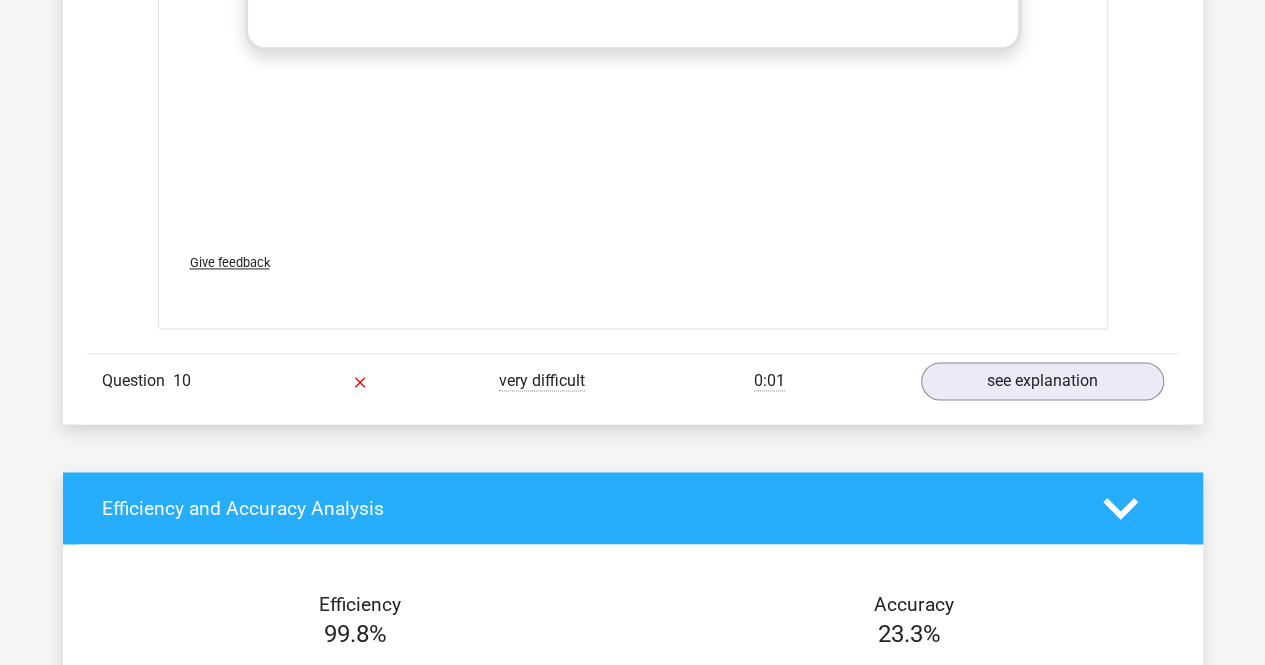 scroll, scrollTop: 8932, scrollLeft: 0, axis: vertical 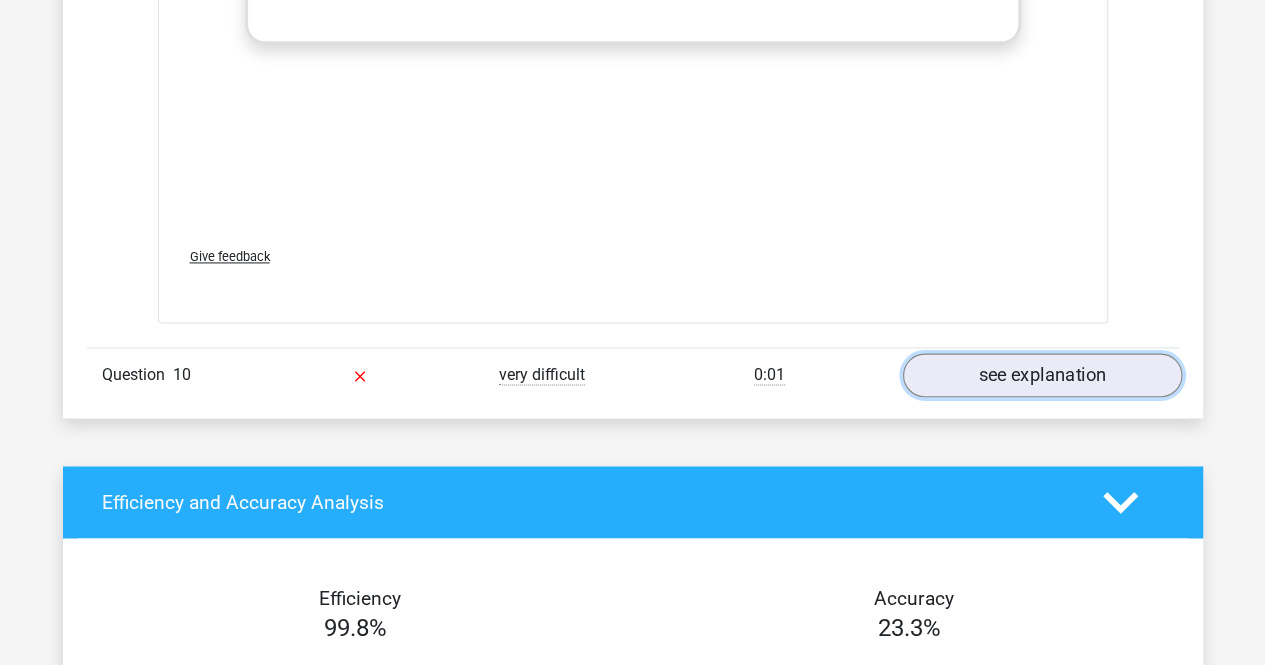 click on "see explanation" at bounding box center [1041, 375] 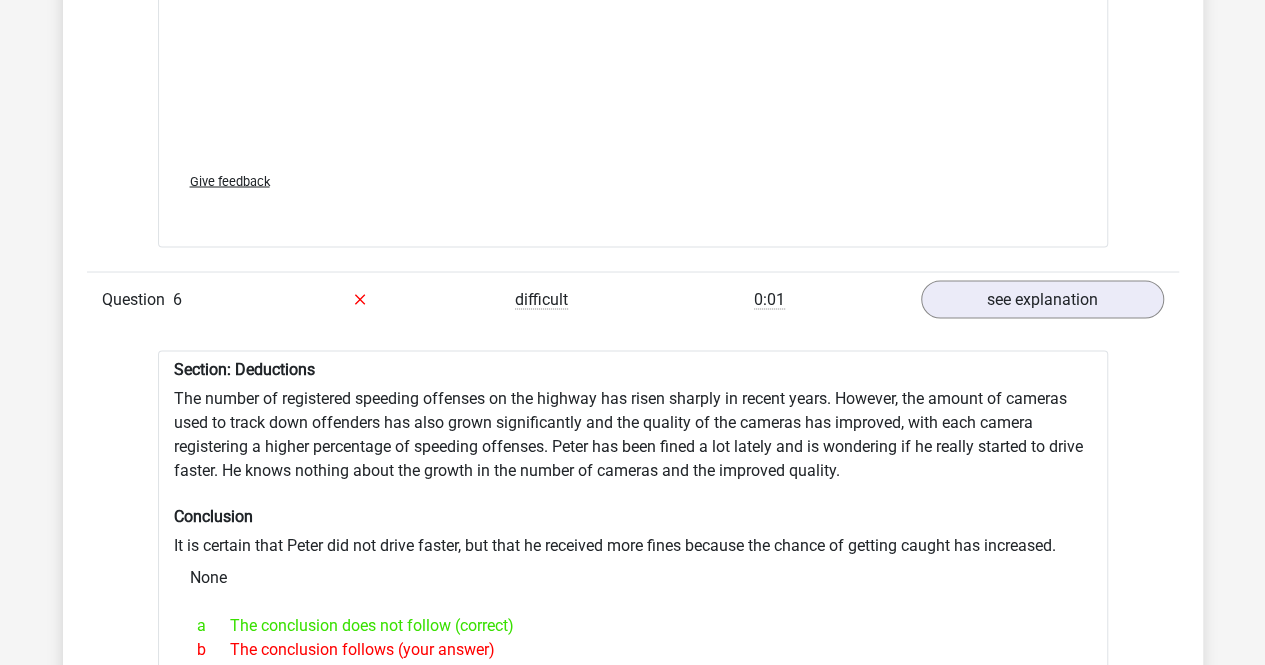 scroll, scrollTop: 5505, scrollLeft: 0, axis: vertical 